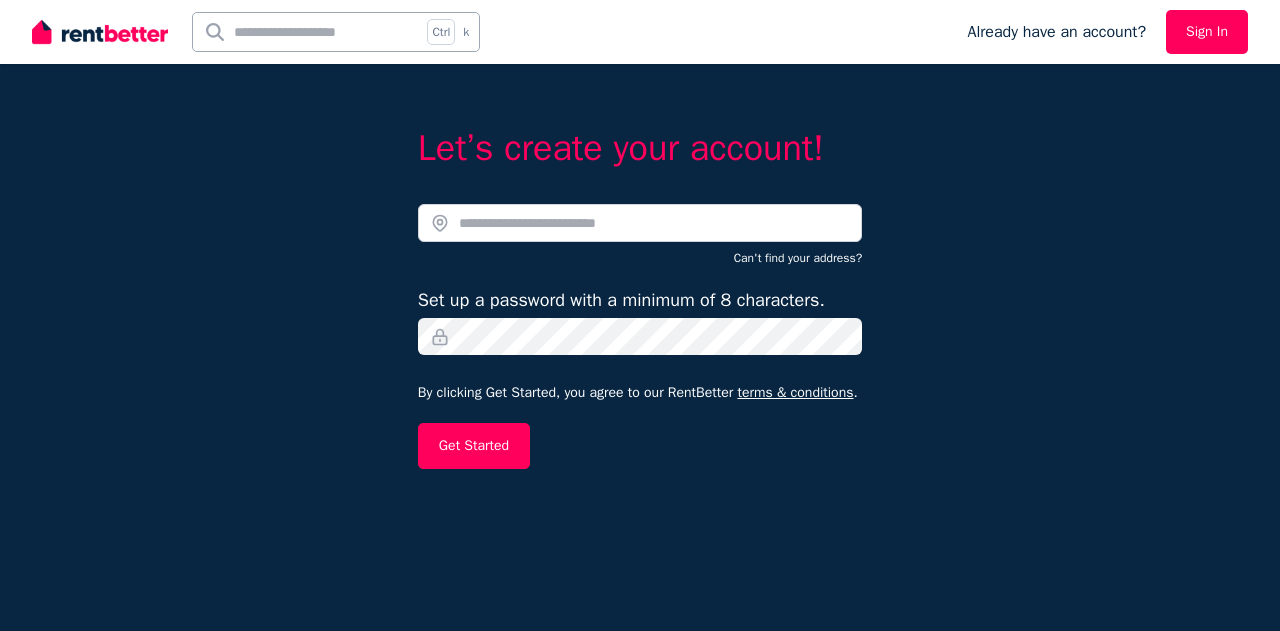 scroll, scrollTop: 0, scrollLeft: 0, axis: both 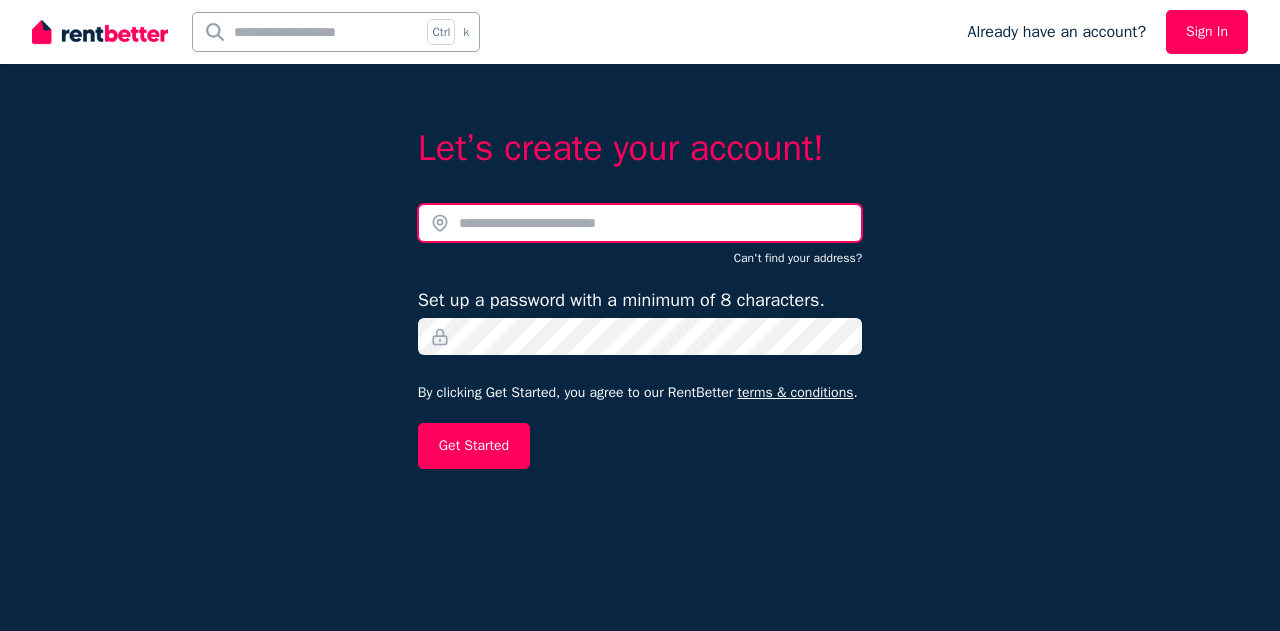 click at bounding box center [640, 223] 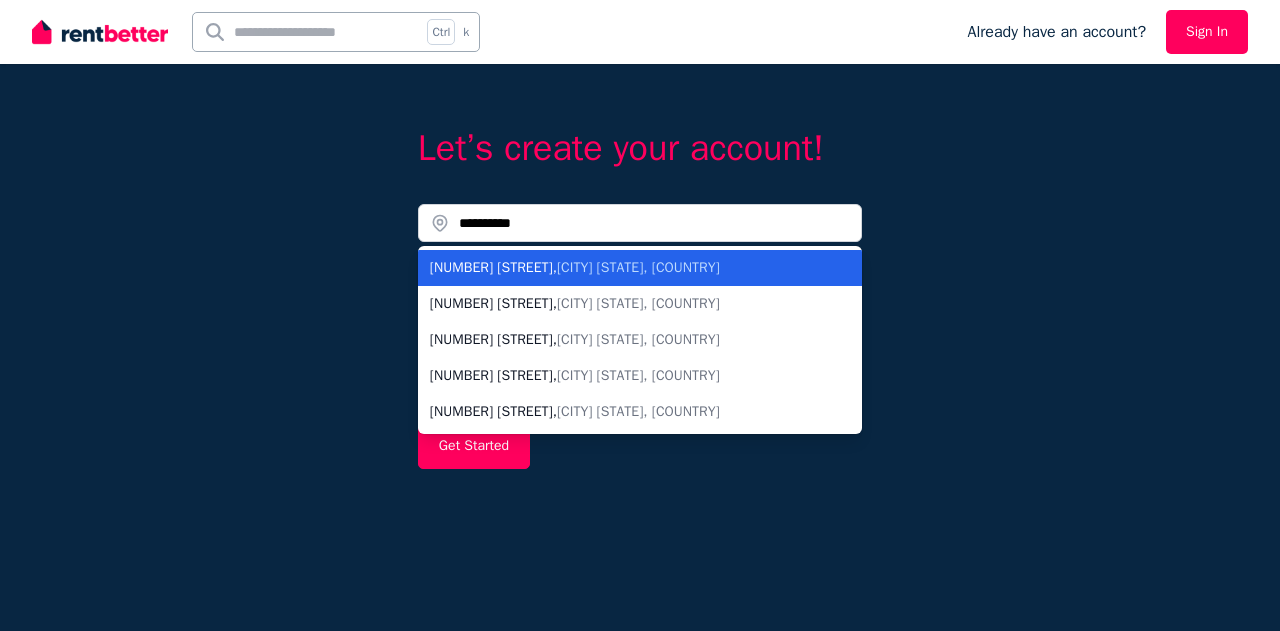 click on "253 Wangee Road ,  Greenacre NSW, Australia" at bounding box center [640, 268] 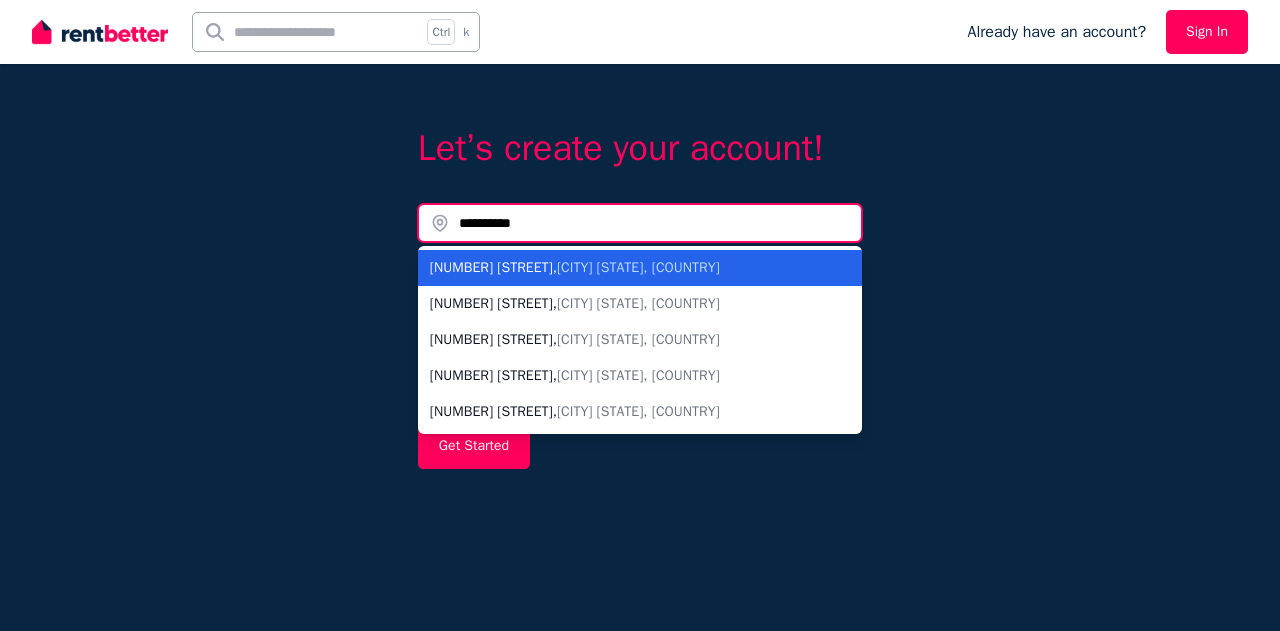 type on "**********" 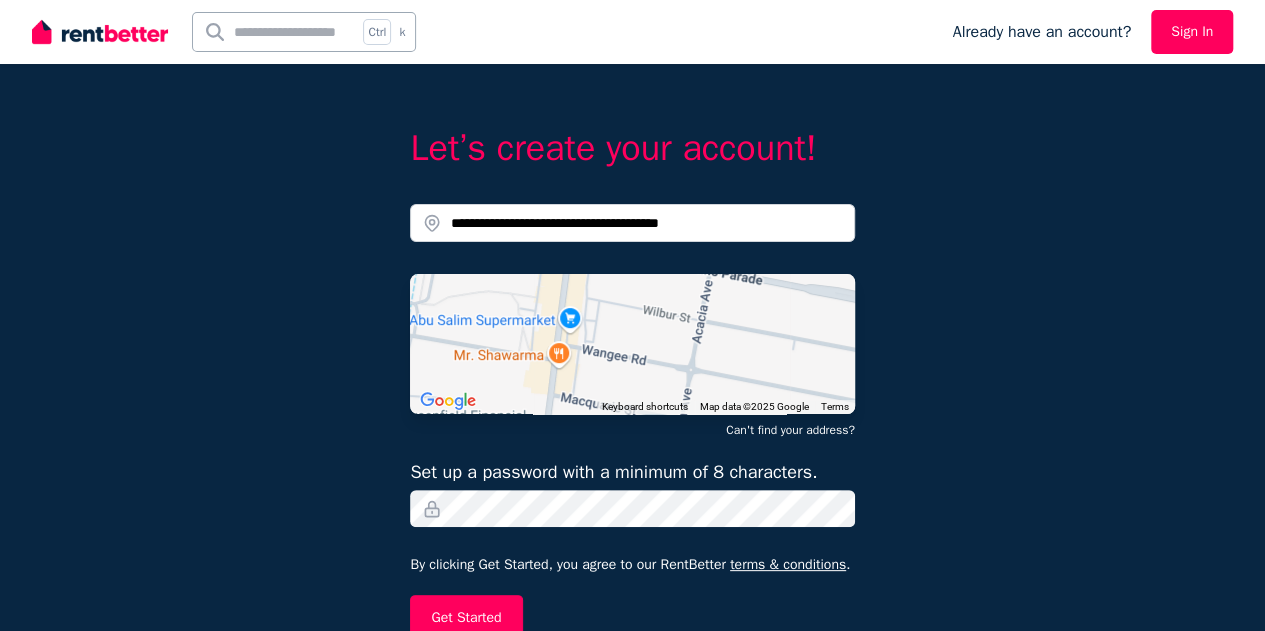 scroll, scrollTop: 8, scrollLeft: 0, axis: vertical 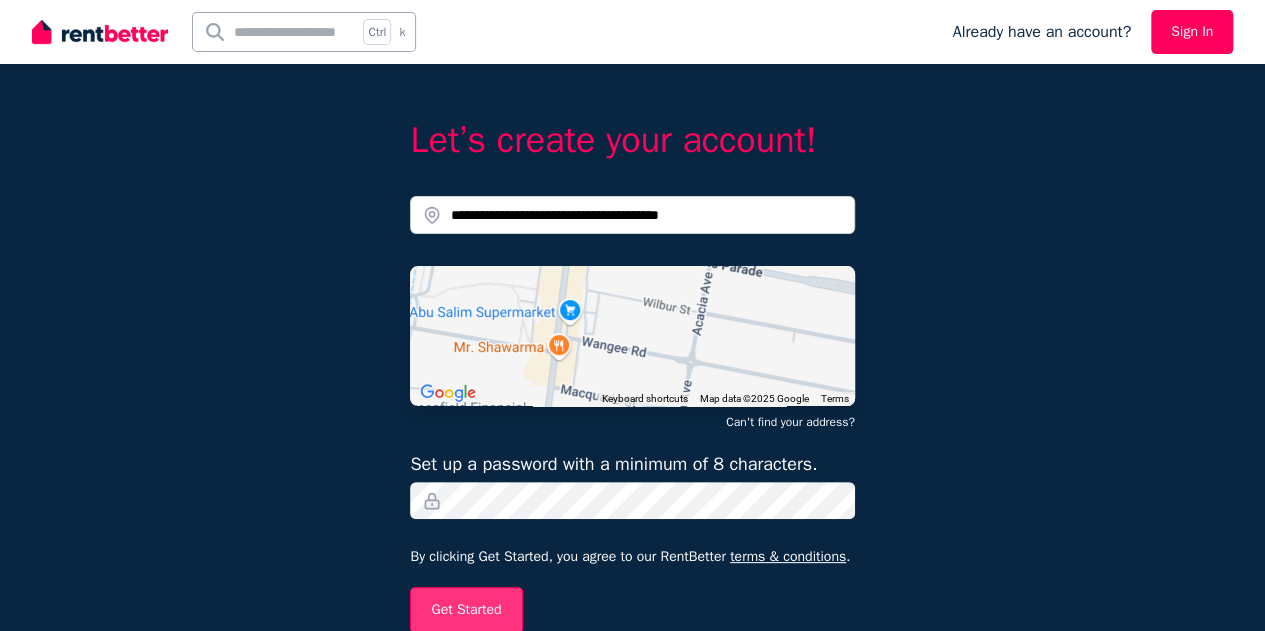 click on "Get Started" at bounding box center [466, 610] 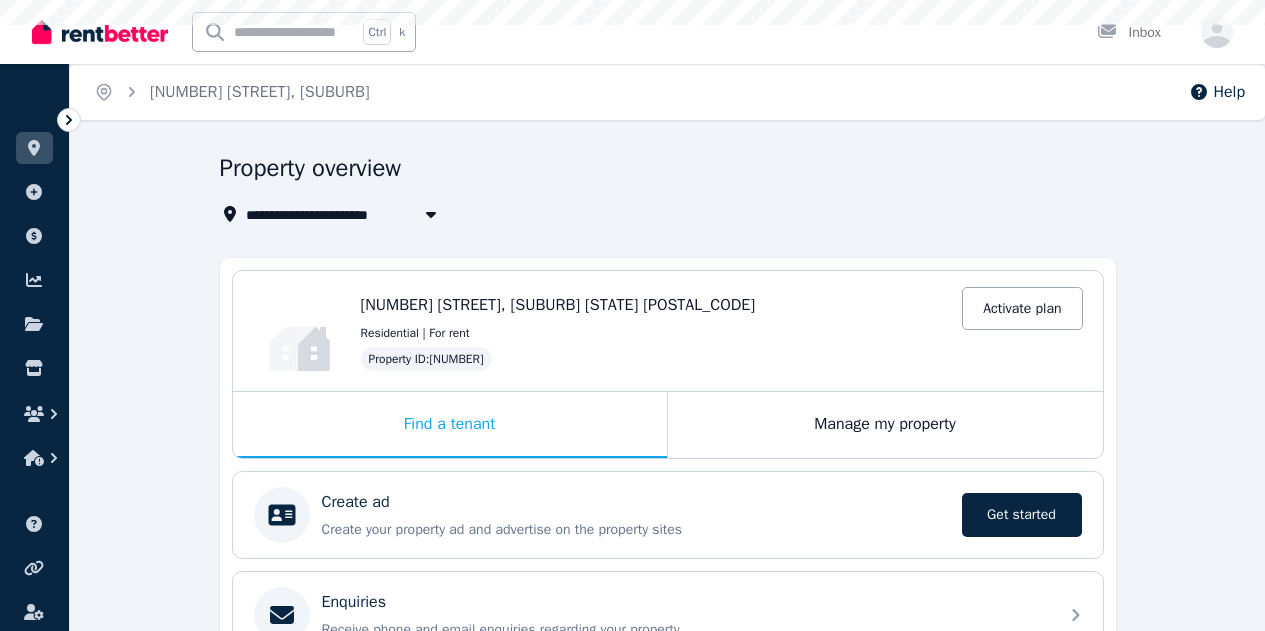 scroll, scrollTop: 0, scrollLeft: 0, axis: both 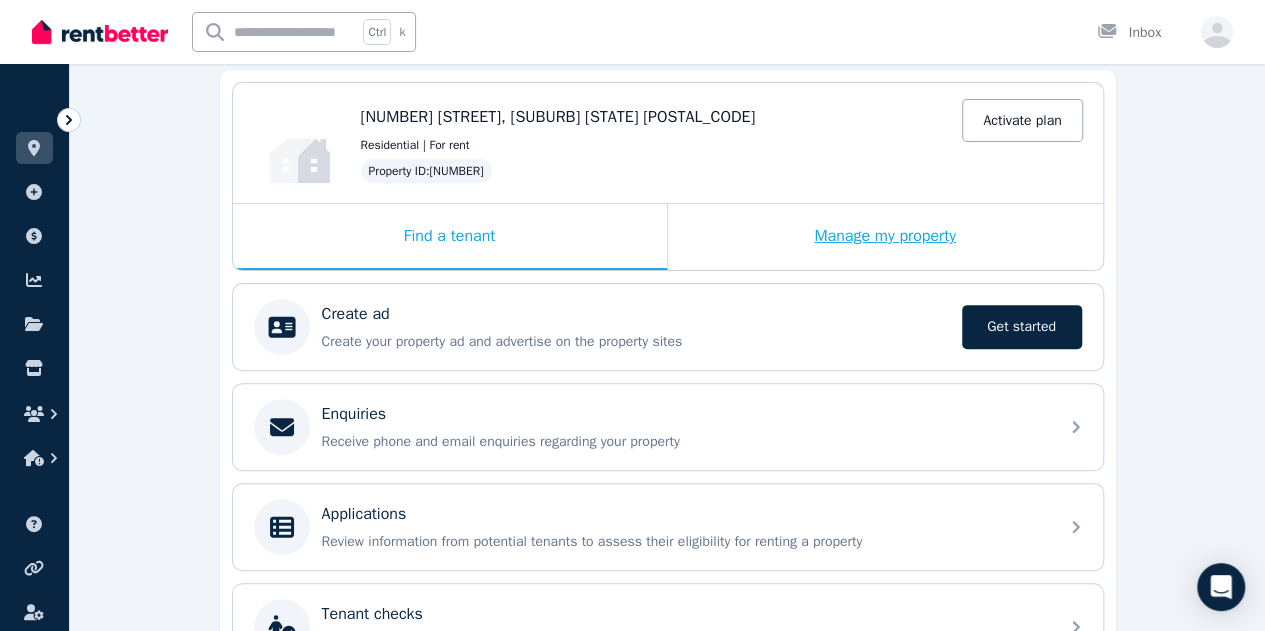 click on "Manage my property" at bounding box center [885, 237] 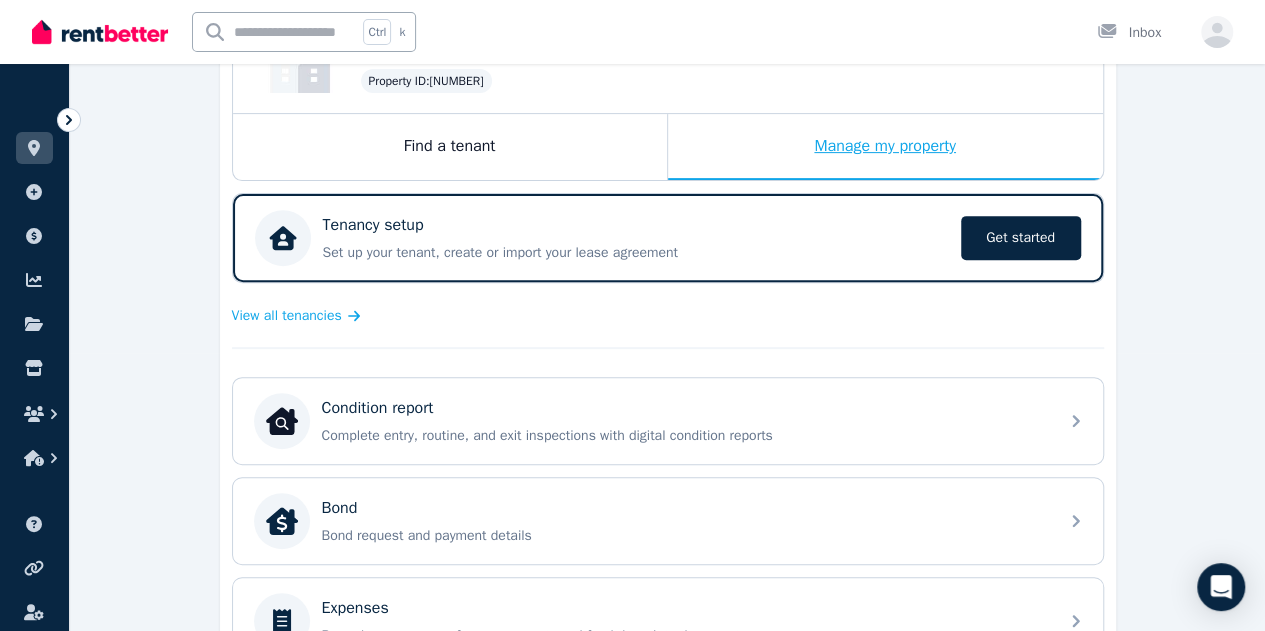 scroll, scrollTop: 280, scrollLeft: 0, axis: vertical 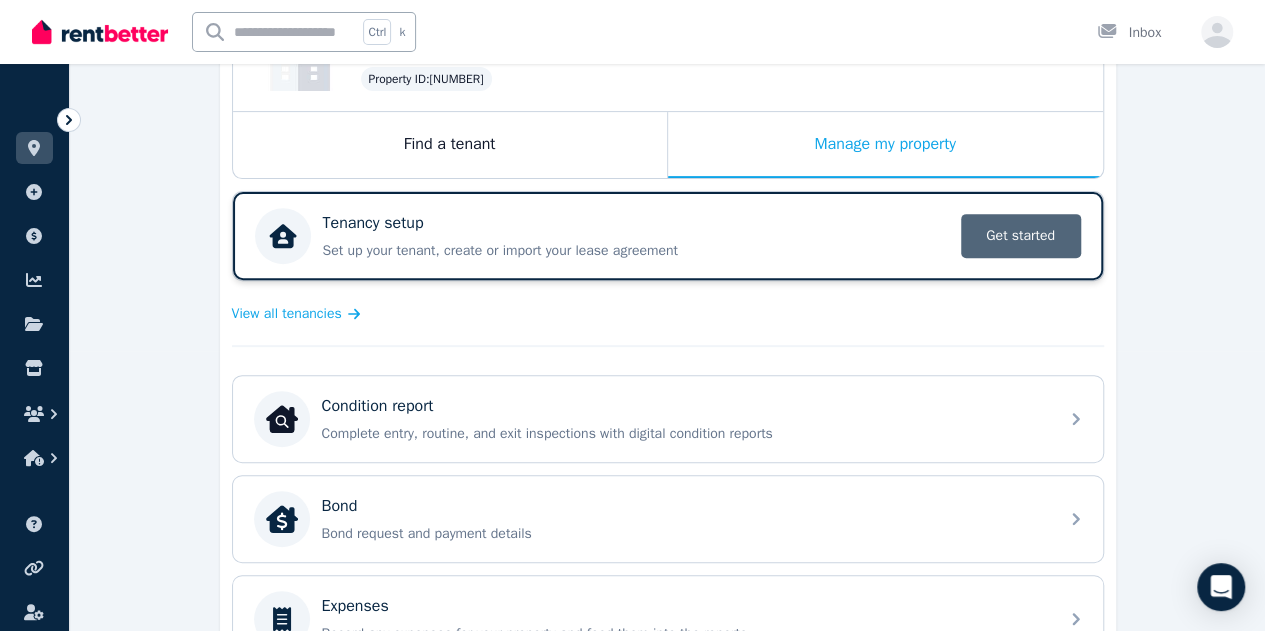 click on "Get started" at bounding box center (1021, 236) 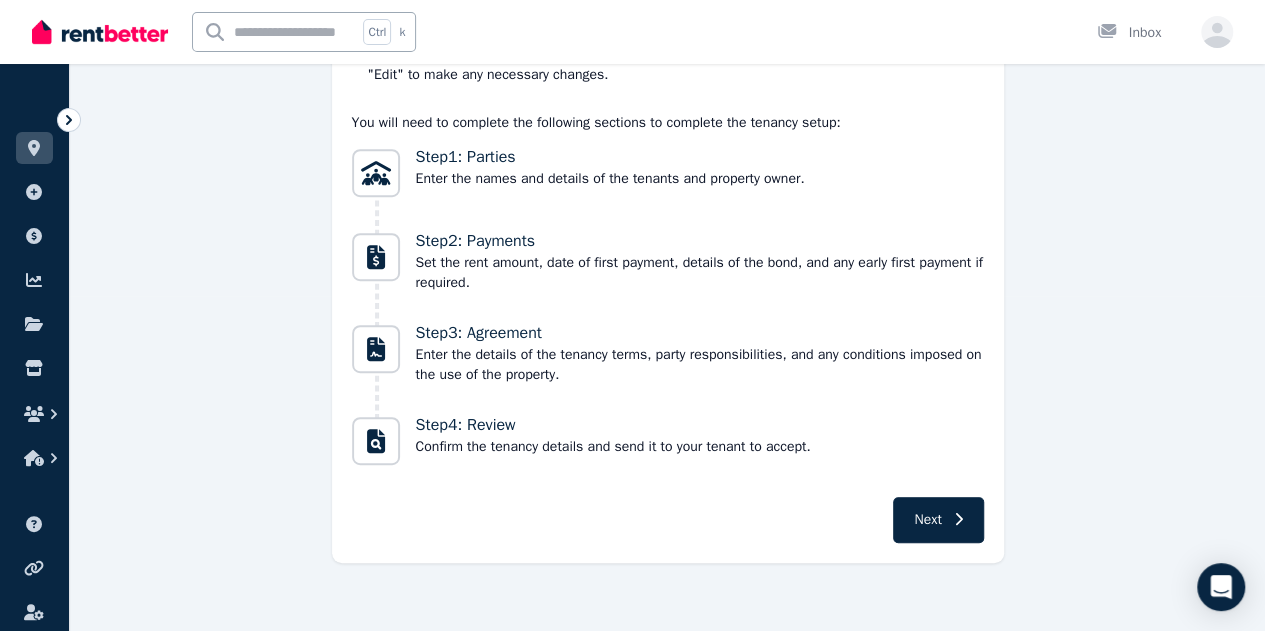 scroll, scrollTop: 338, scrollLeft: 0, axis: vertical 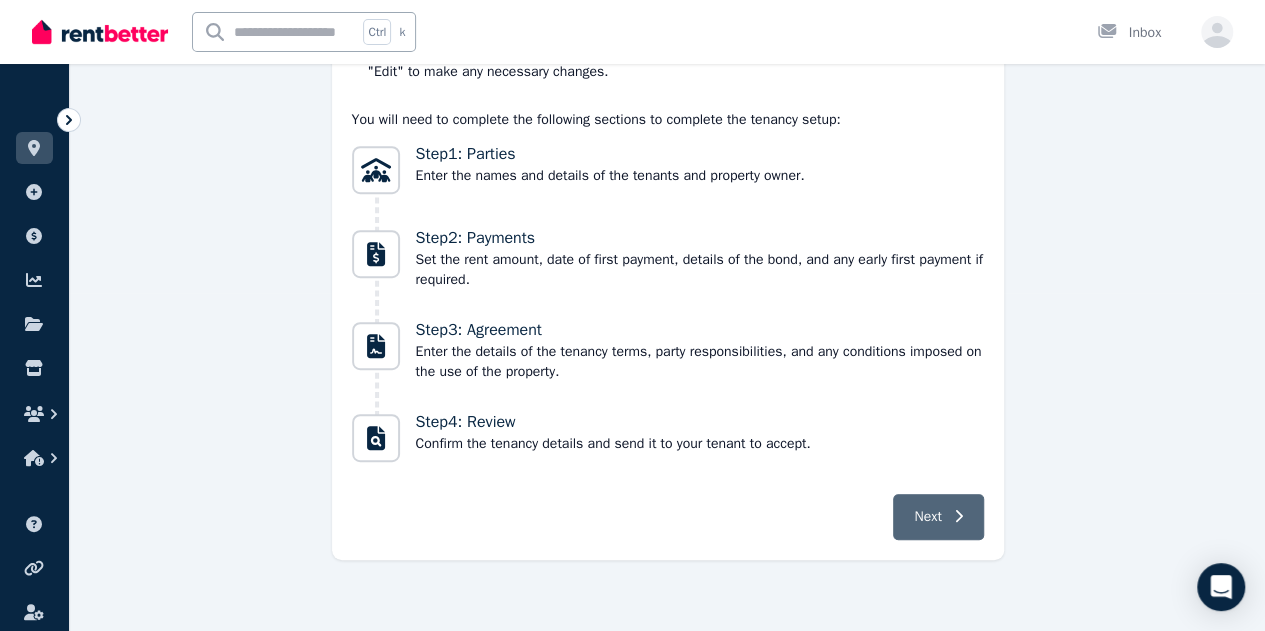 click on "Next" at bounding box center (938, 517) 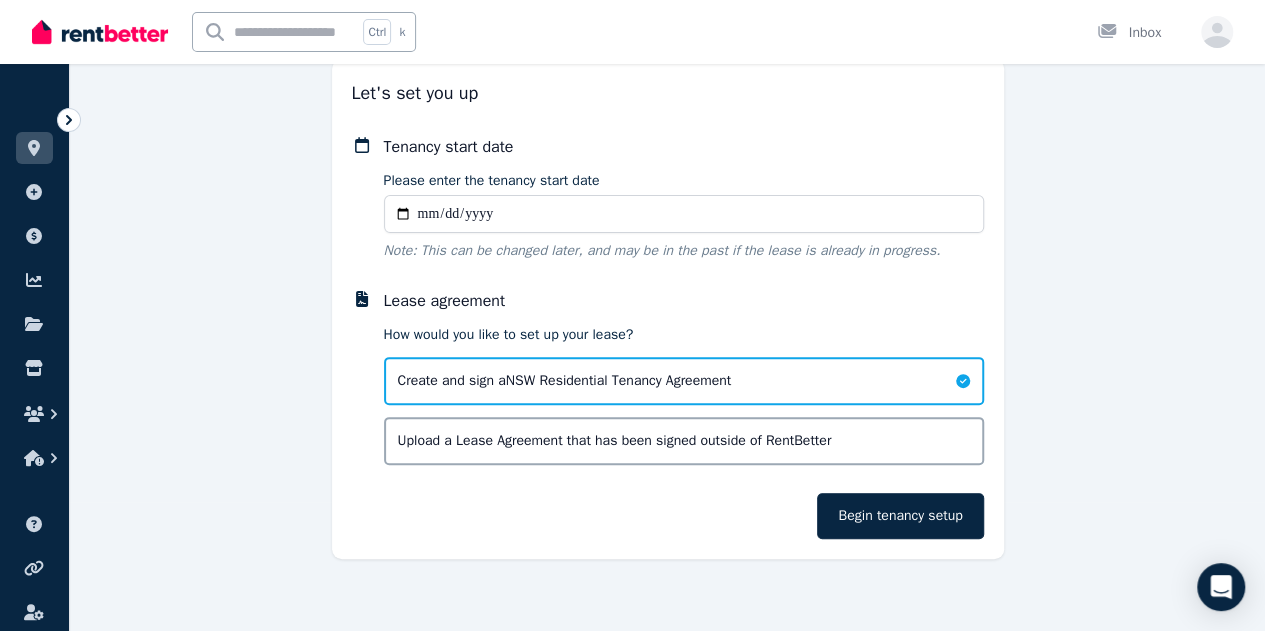 scroll, scrollTop: 127, scrollLeft: 0, axis: vertical 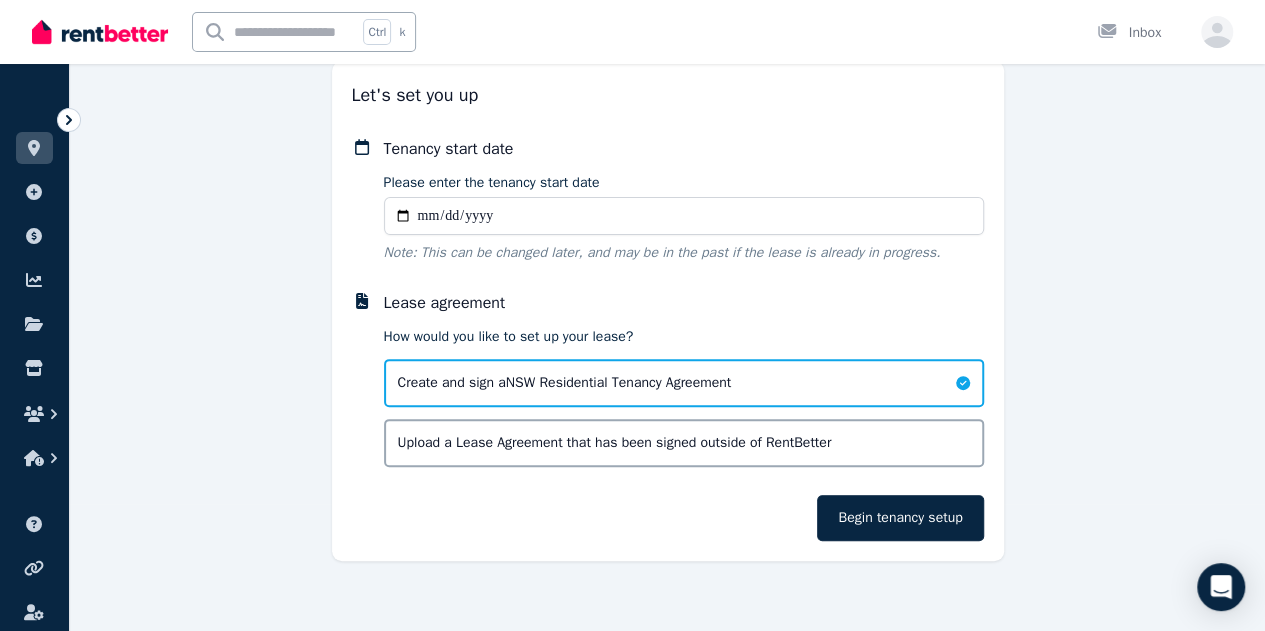 click on "Upload a Lease Agreement that has been signed outside of RentBetter" at bounding box center (615, 443) 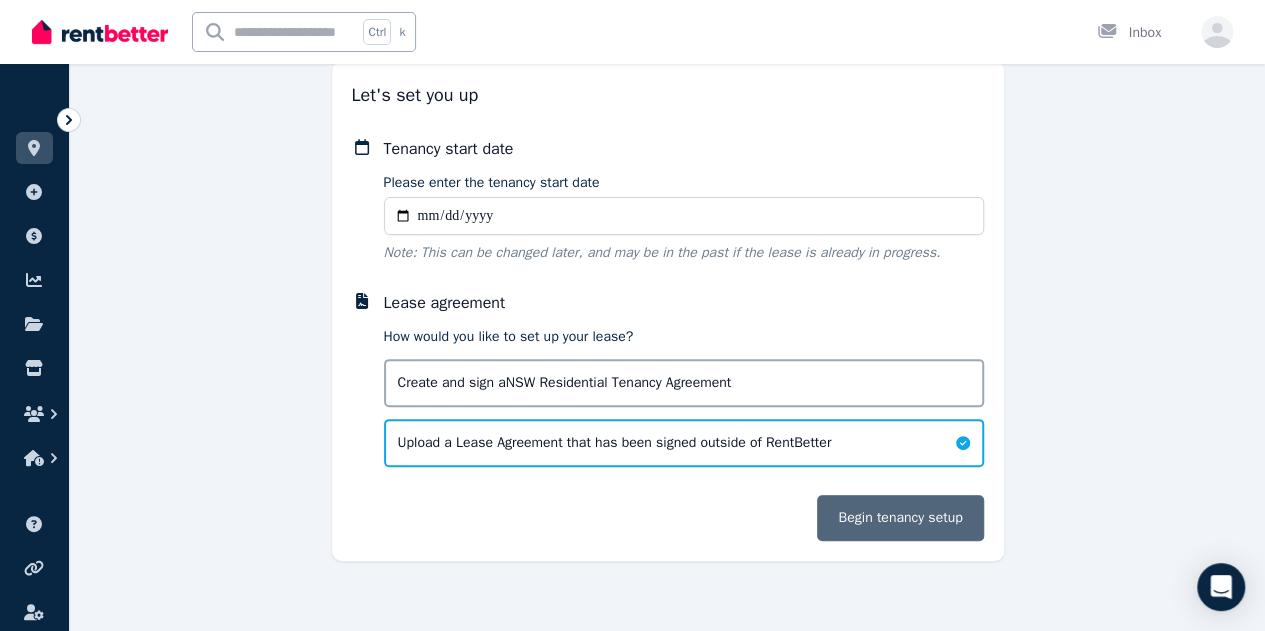 click on "Begin tenancy setup" at bounding box center (900, 518) 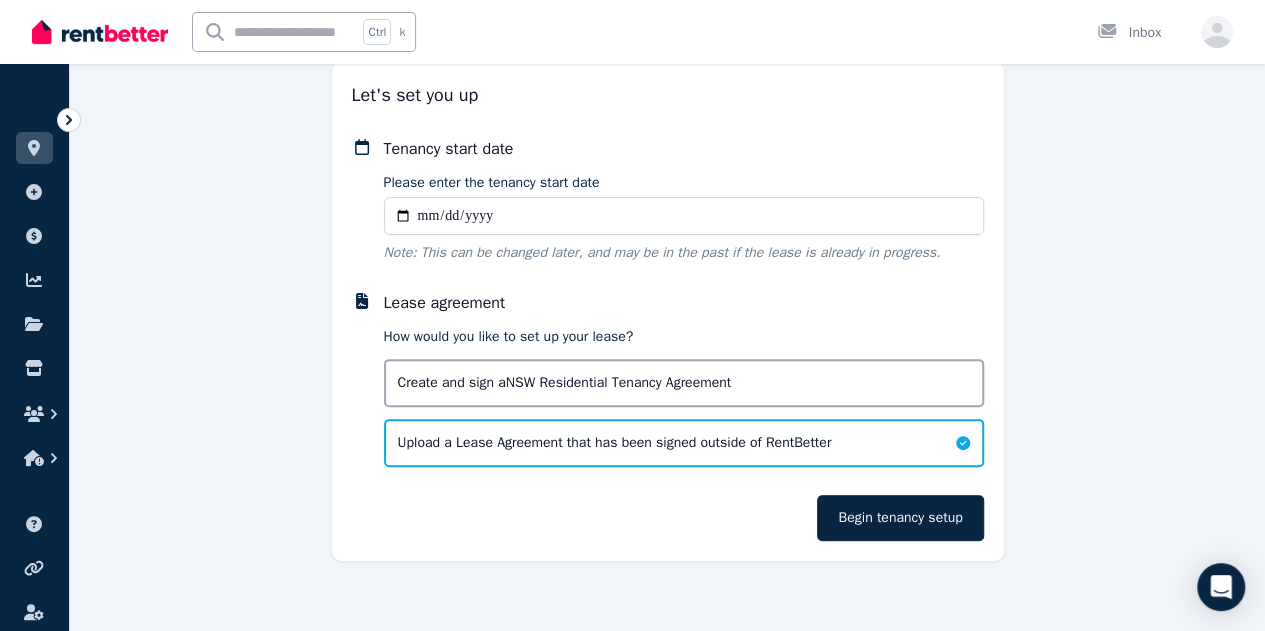 type on "**********" 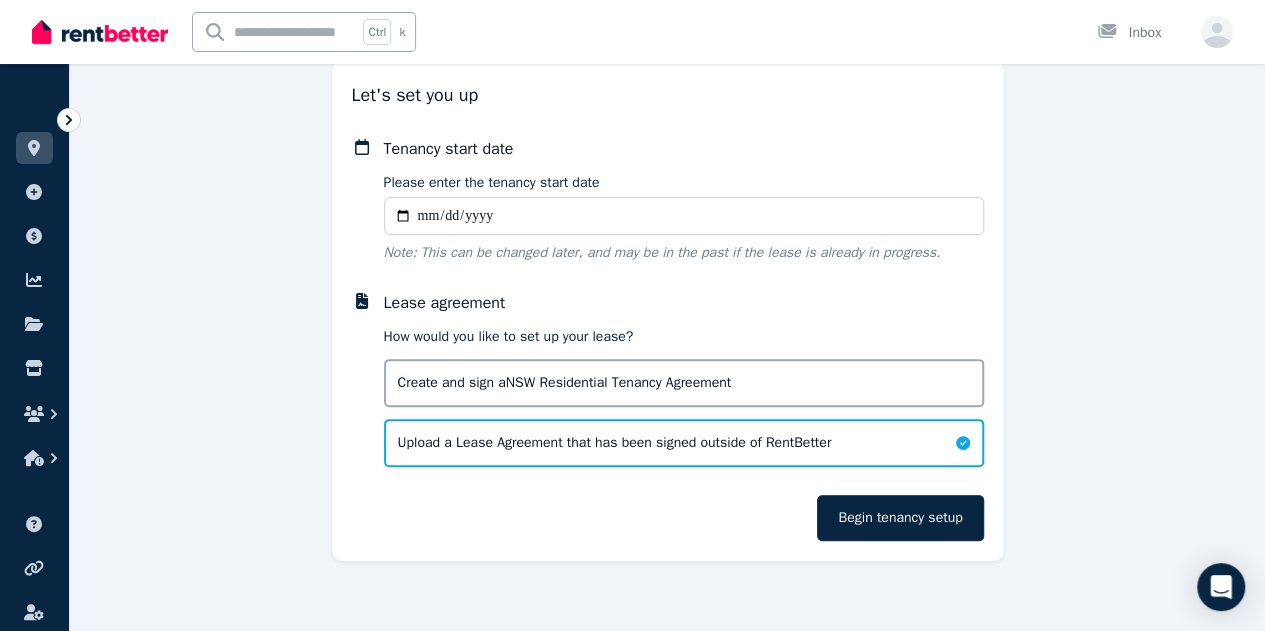 click on "Begin tenancy setup" at bounding box center (668, 518) 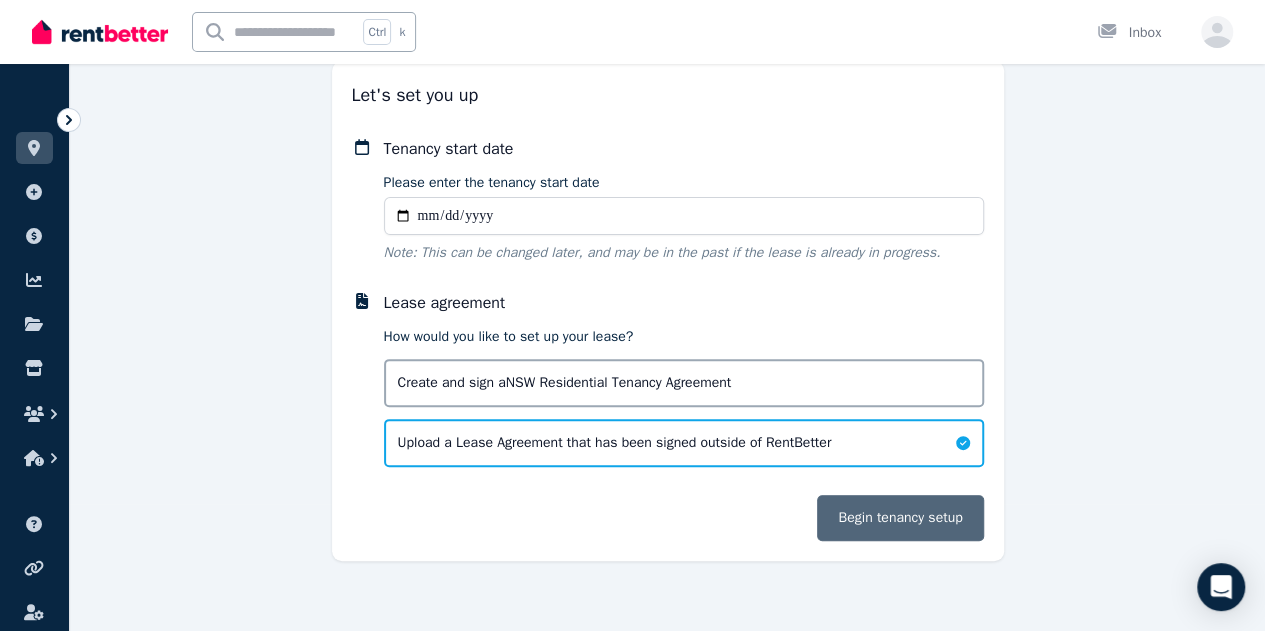 click on "Begin tenancy setup" at bounding box center (900, 518) 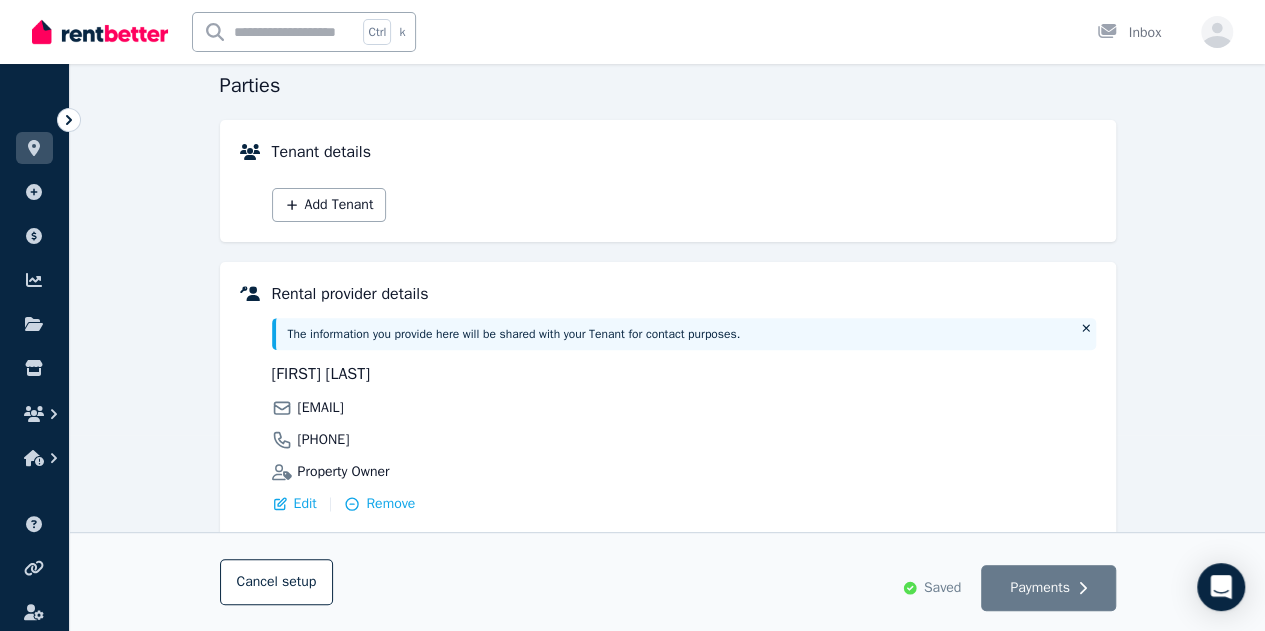 scroll, scrollTop: 202, scrollLeft: 0, axis: vertical 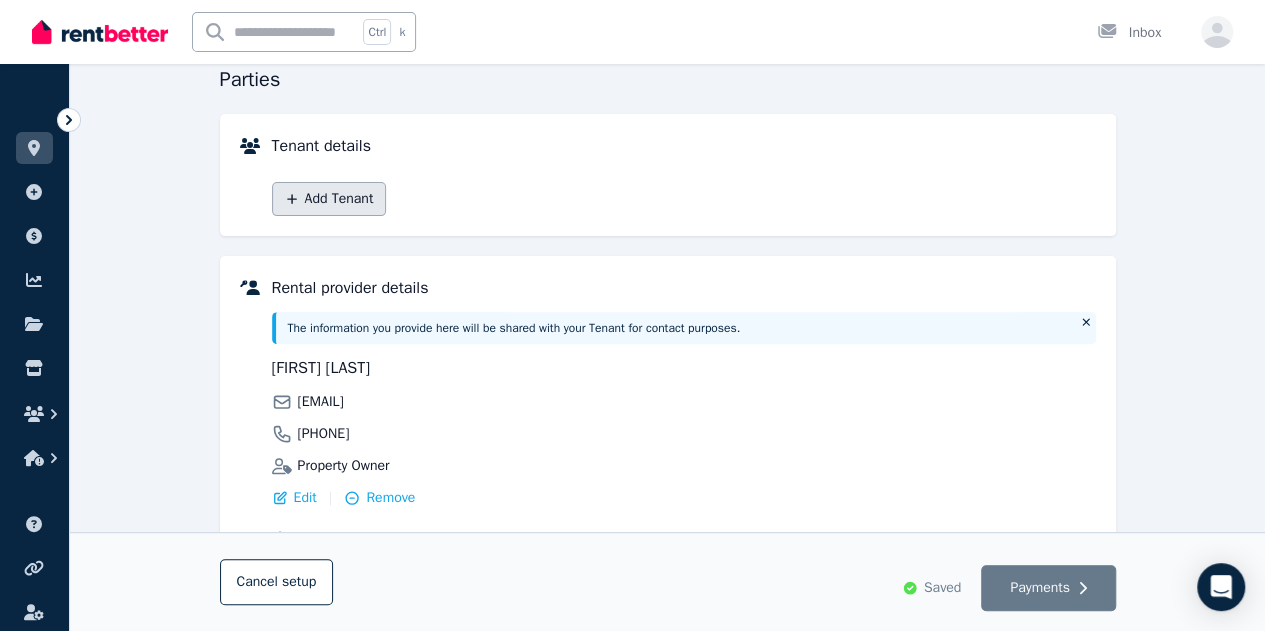 click on "Add Tenant" at bounding box center [329, 199] 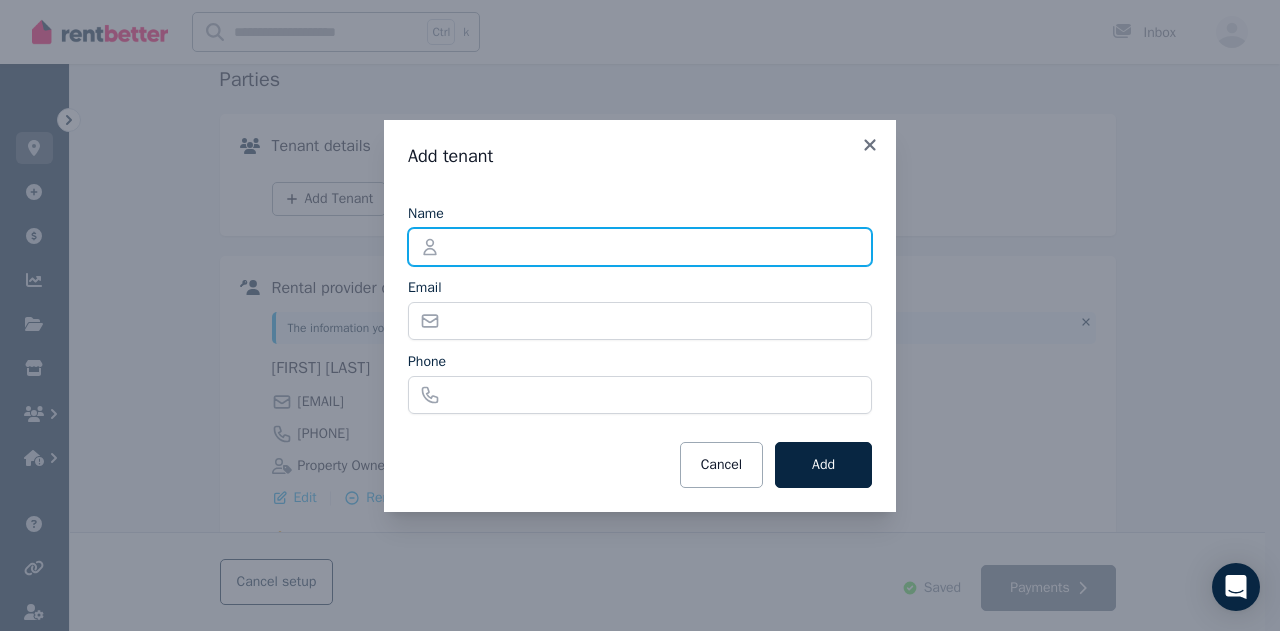 click on "Name" at bounding box center (640, 247) 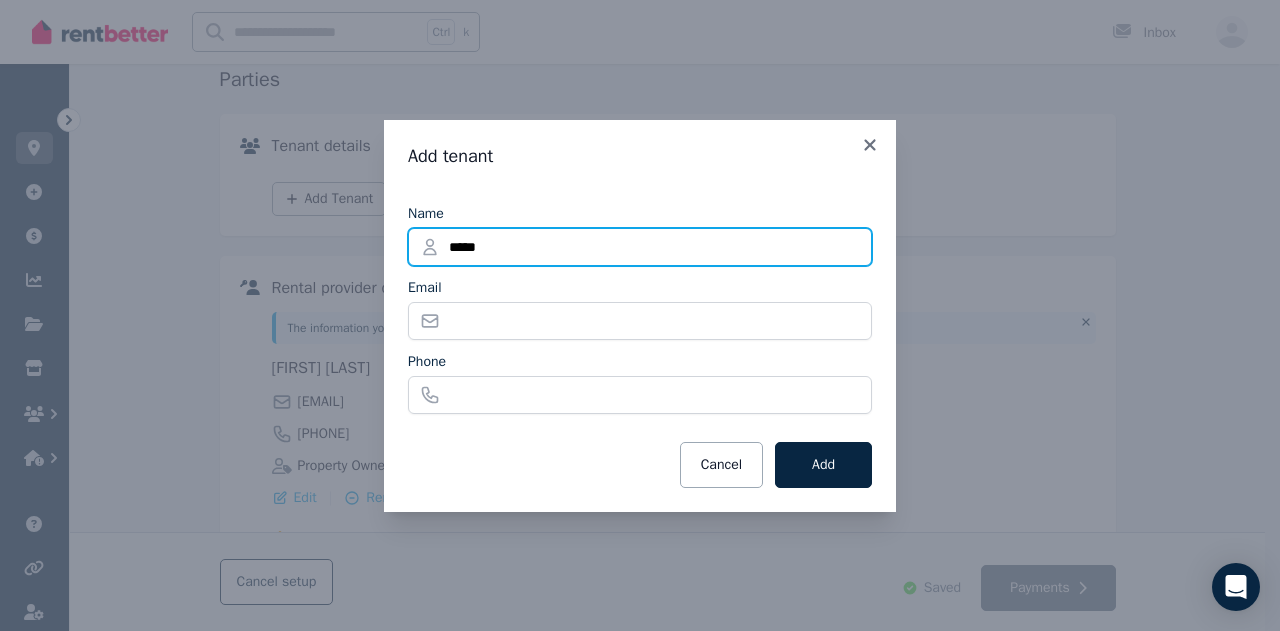 drag, startPoint x: 526, startPoint y: 251, endPoint x: 420, endPoint y: 245, distance: 106.16968 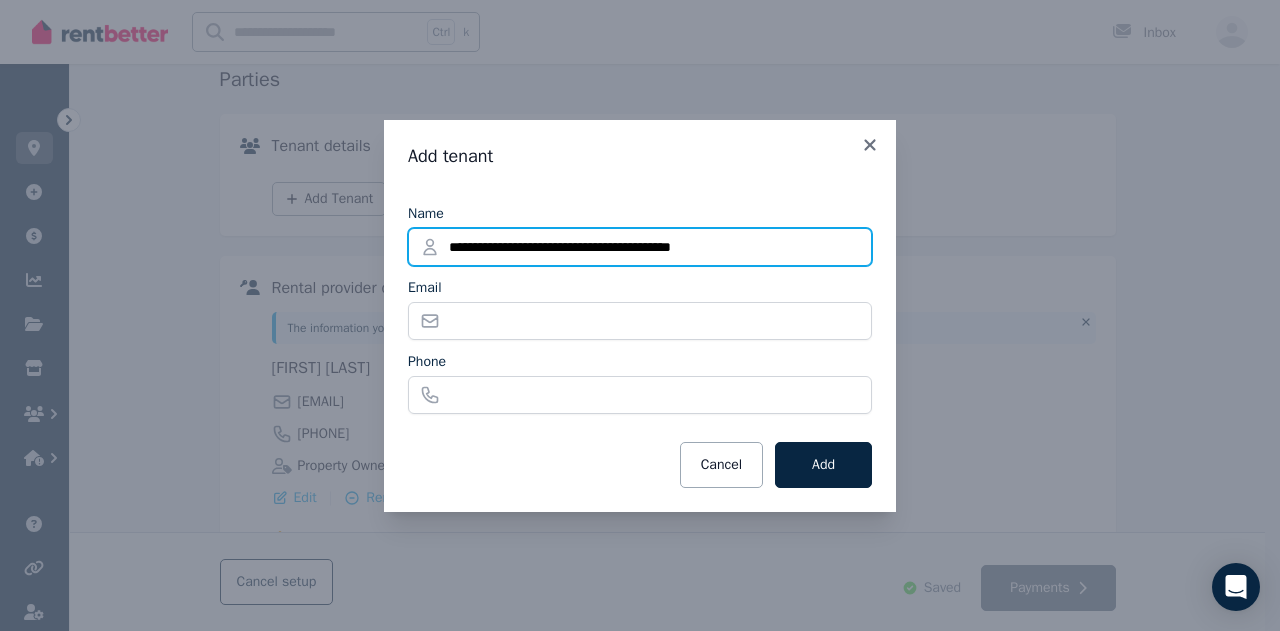 type on "**********" 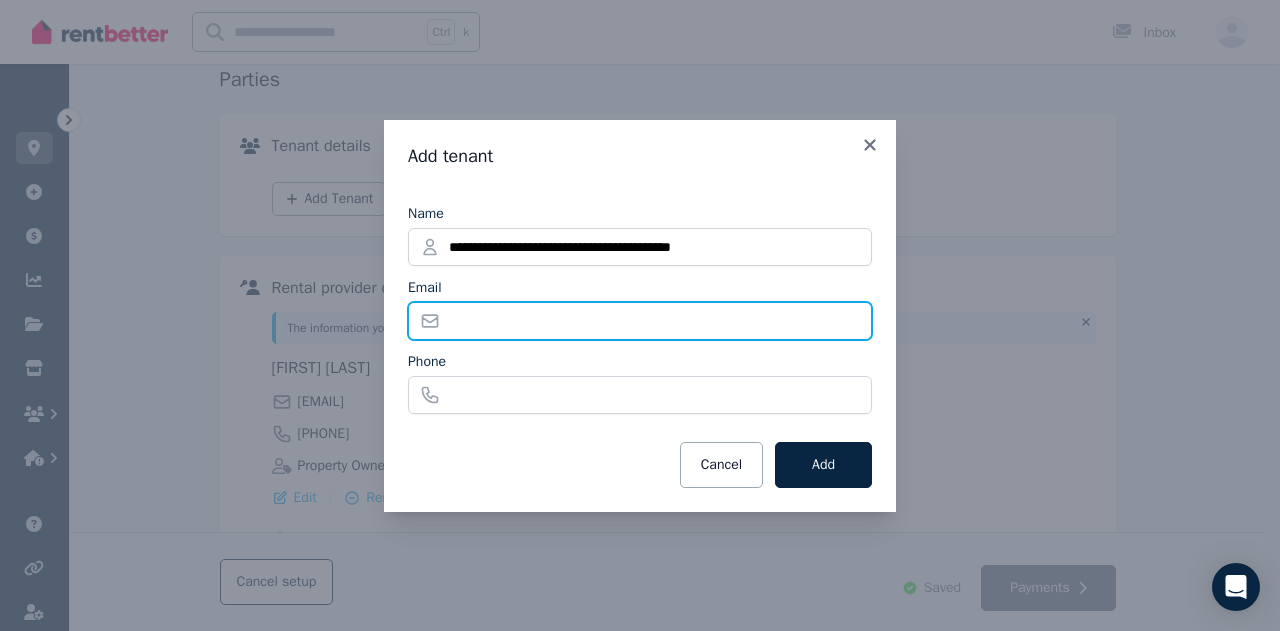 click on "Email" at bounding box center [640, 321] 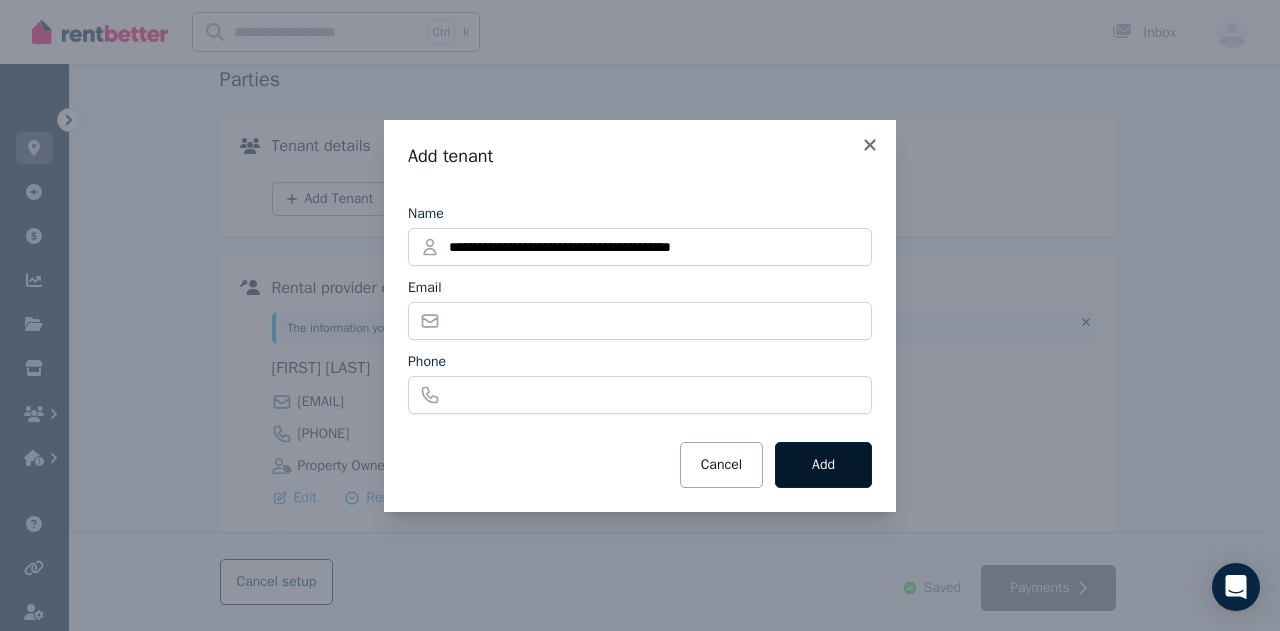 click on "Add" at bounding box center [823, 465] 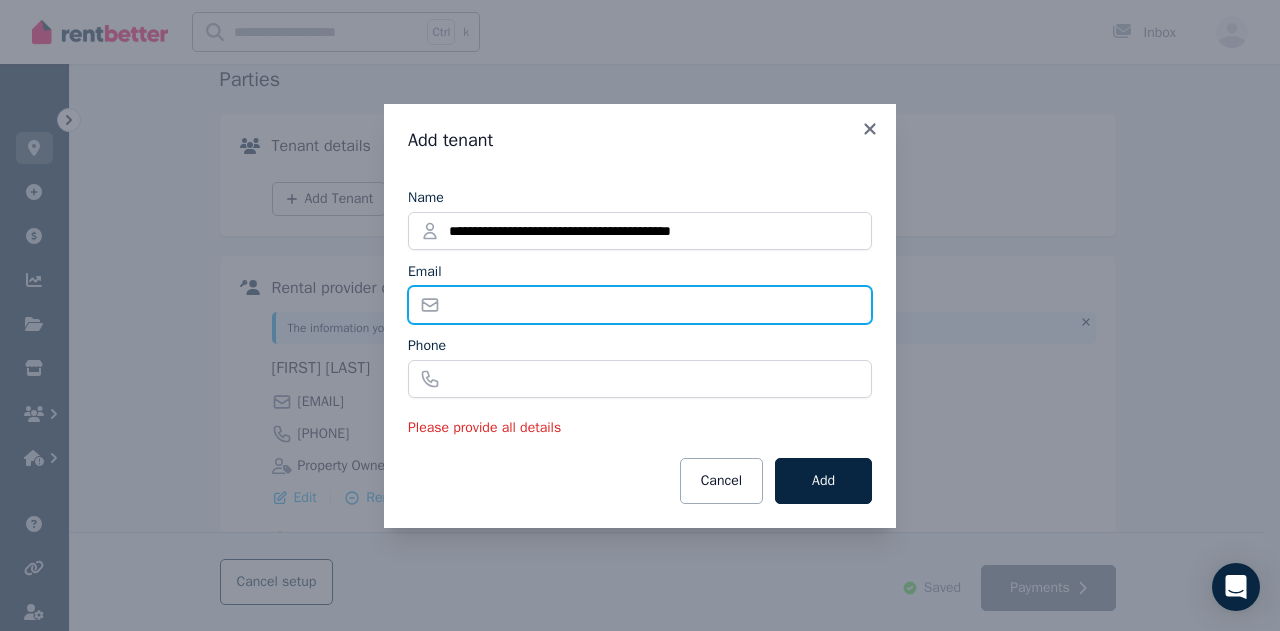 click on "Email" at bounding box center (640, 305) 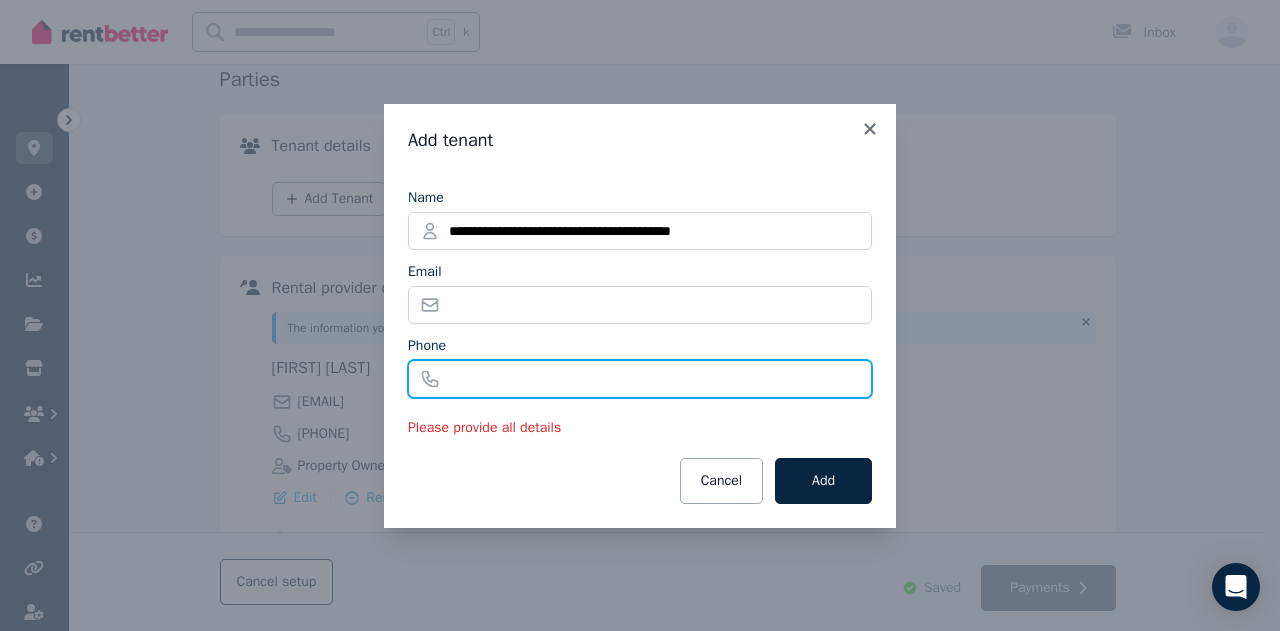 click on "Phone" at bounding box center (640, 379) 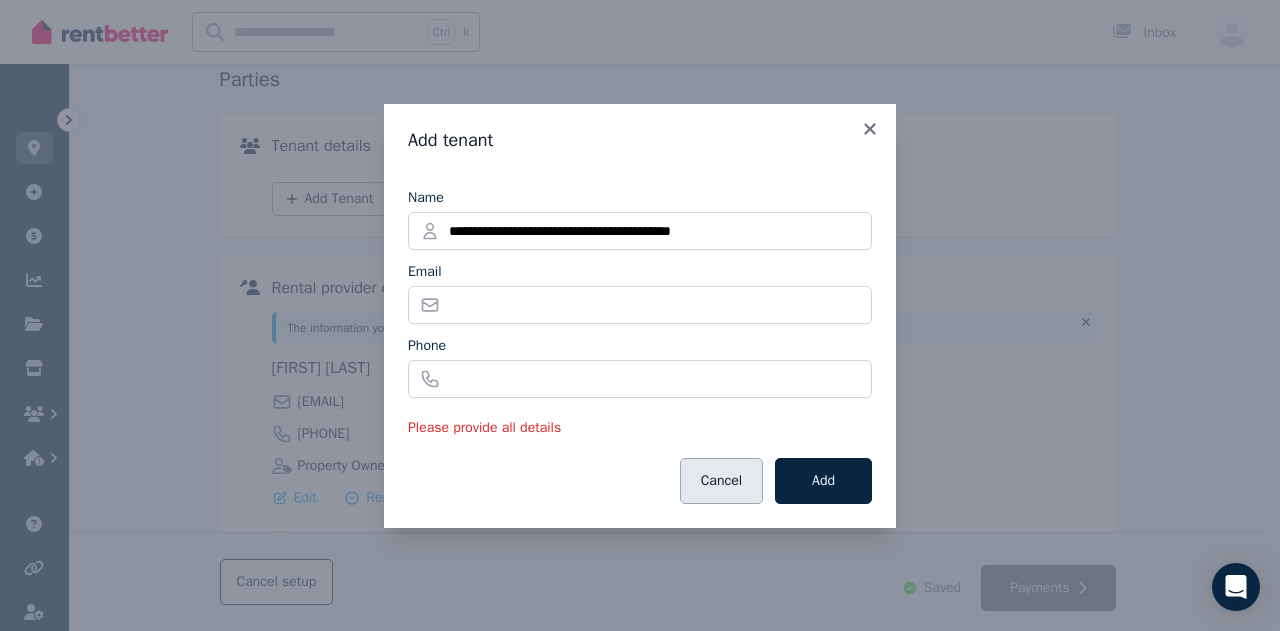 click on "Cancel" at bounding box center (721, 481) 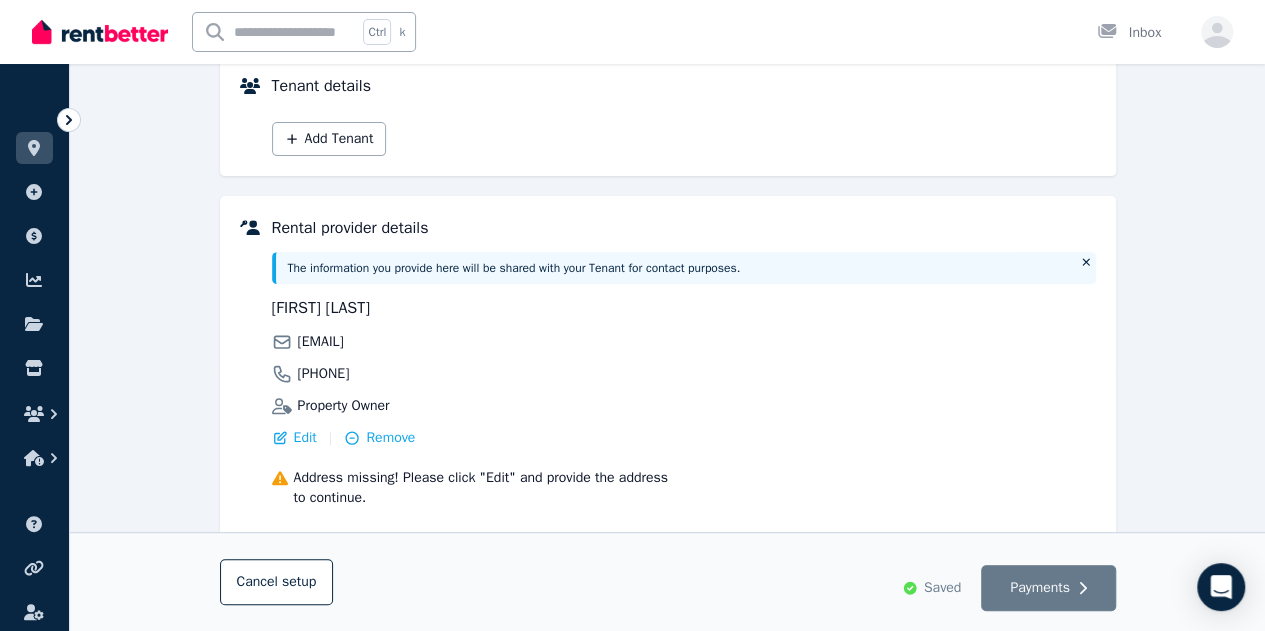 scroll, scrollTop: 369, scrollLeft: 0, axis: vertical 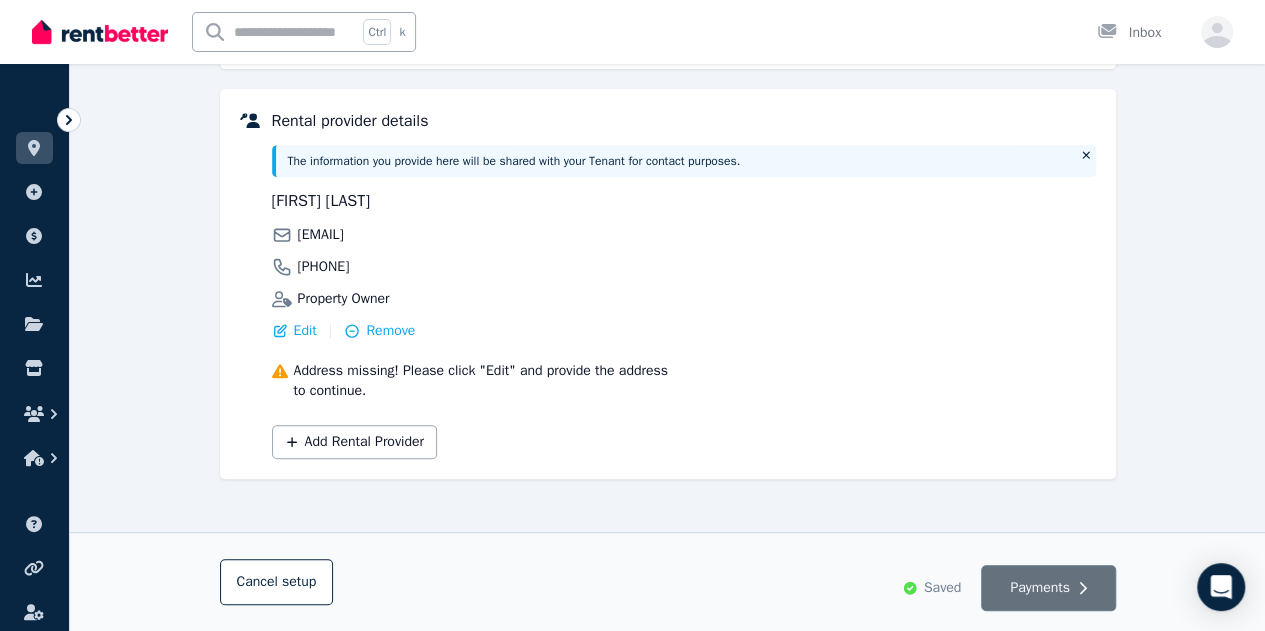 click on "Payments" at bounding box center [1048, 588] 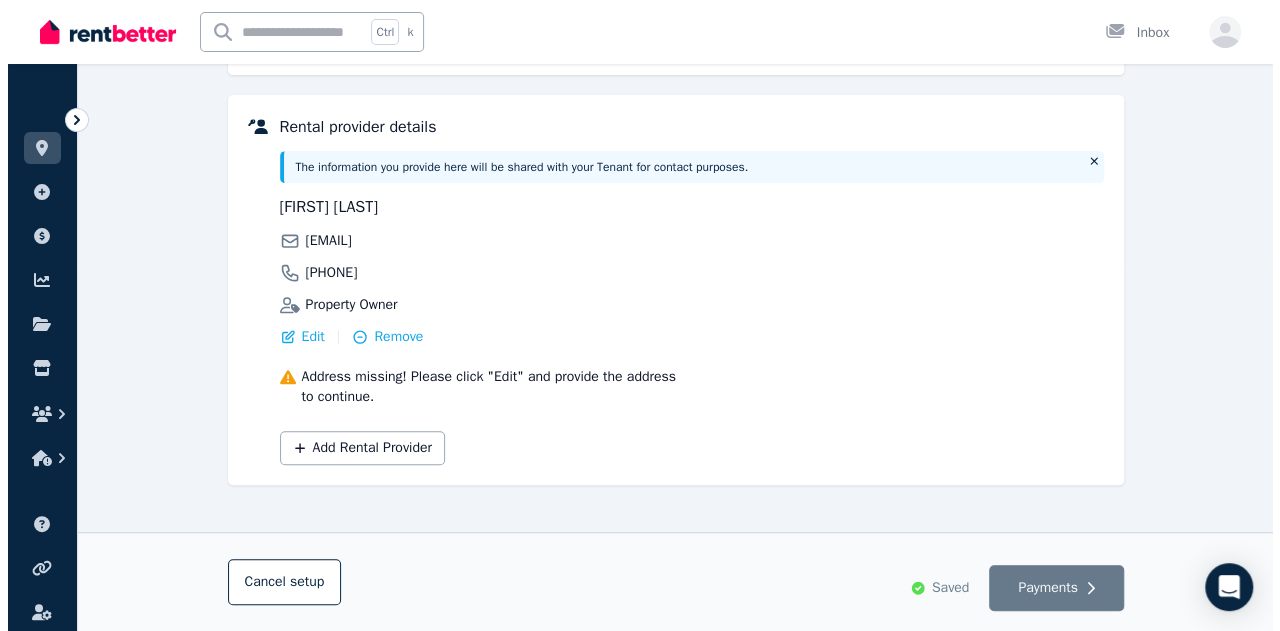 scroll, scrollTop: 369, scrollLeft: 0, axis: vertical 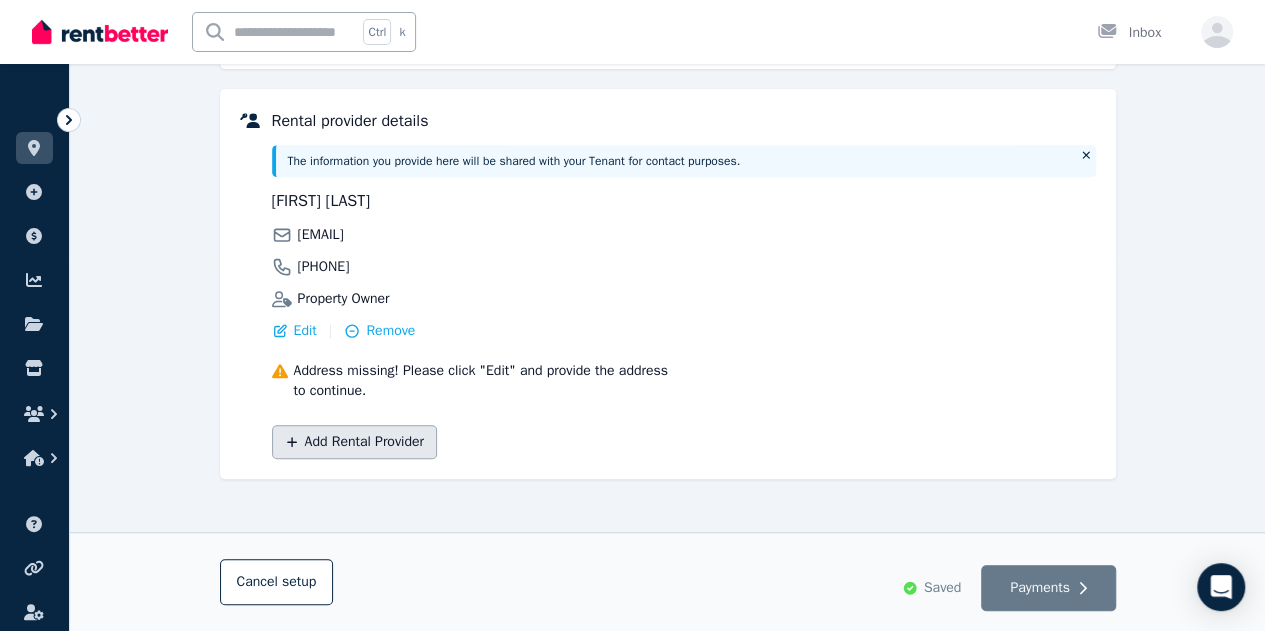 click on "Add Rental Provider" at bounding box center (354, 442) 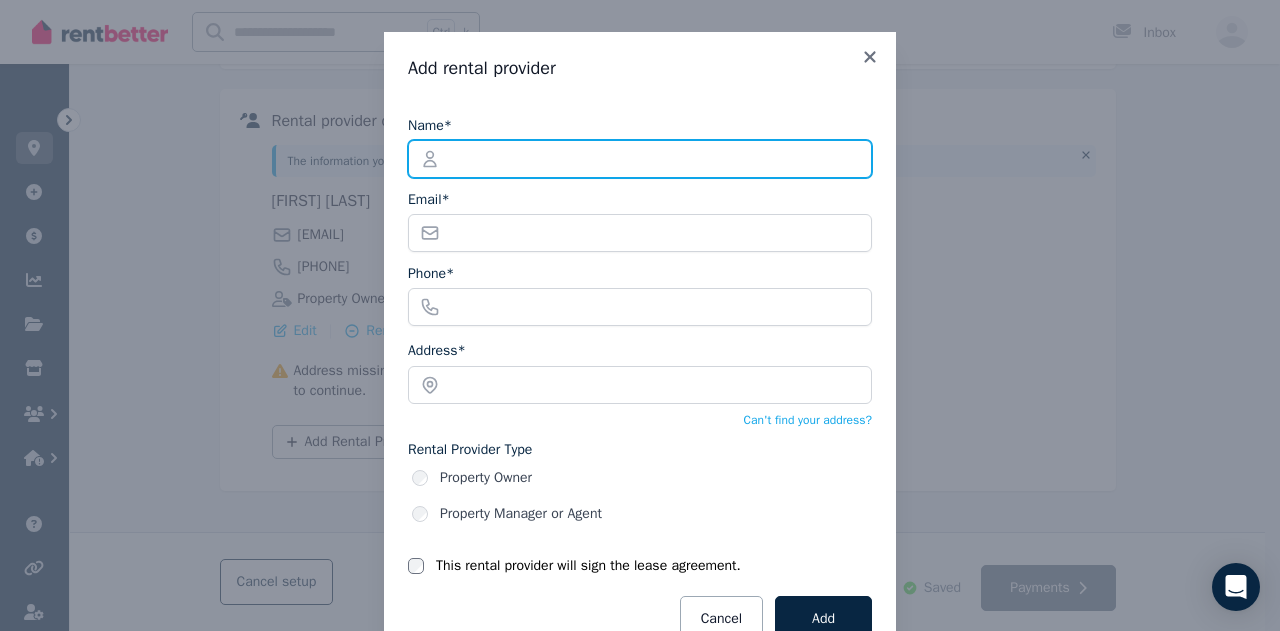click on "Name*" at bounding box center [640, 159] 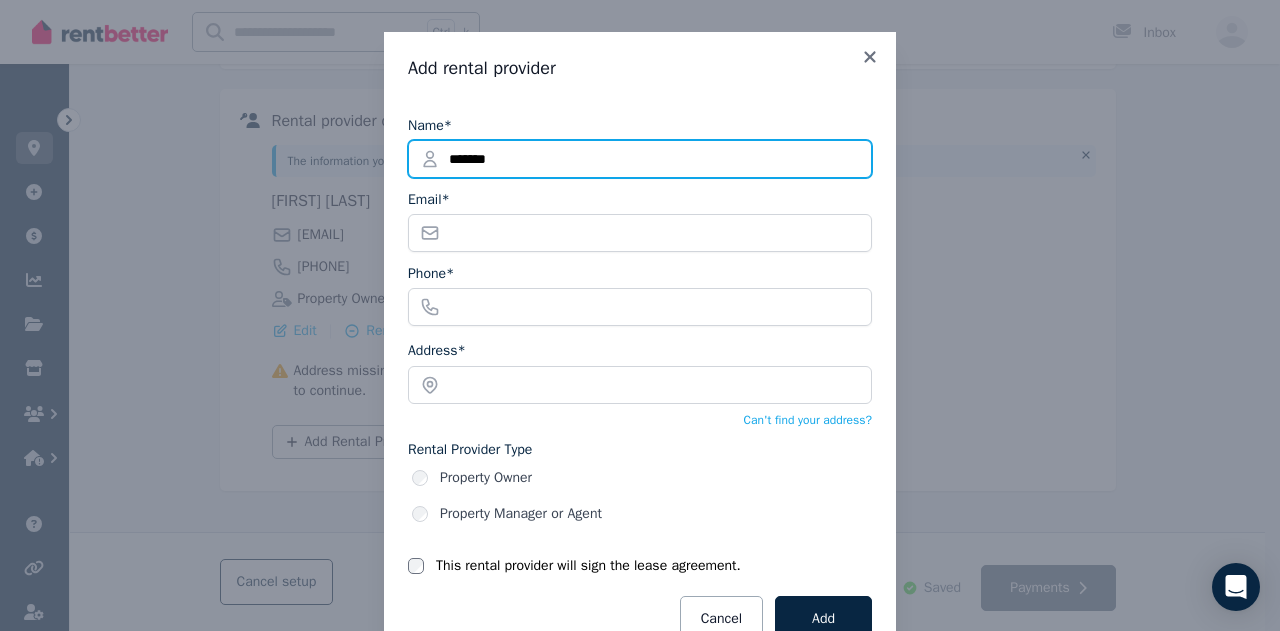 type on "**********" 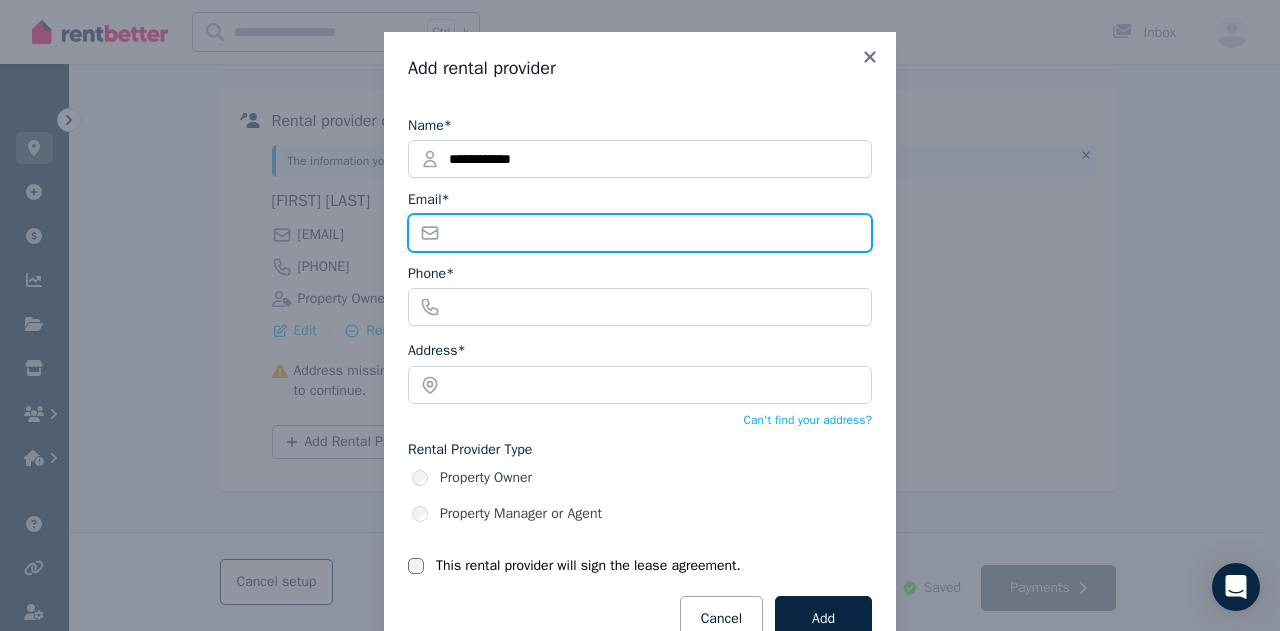 type on "**********" 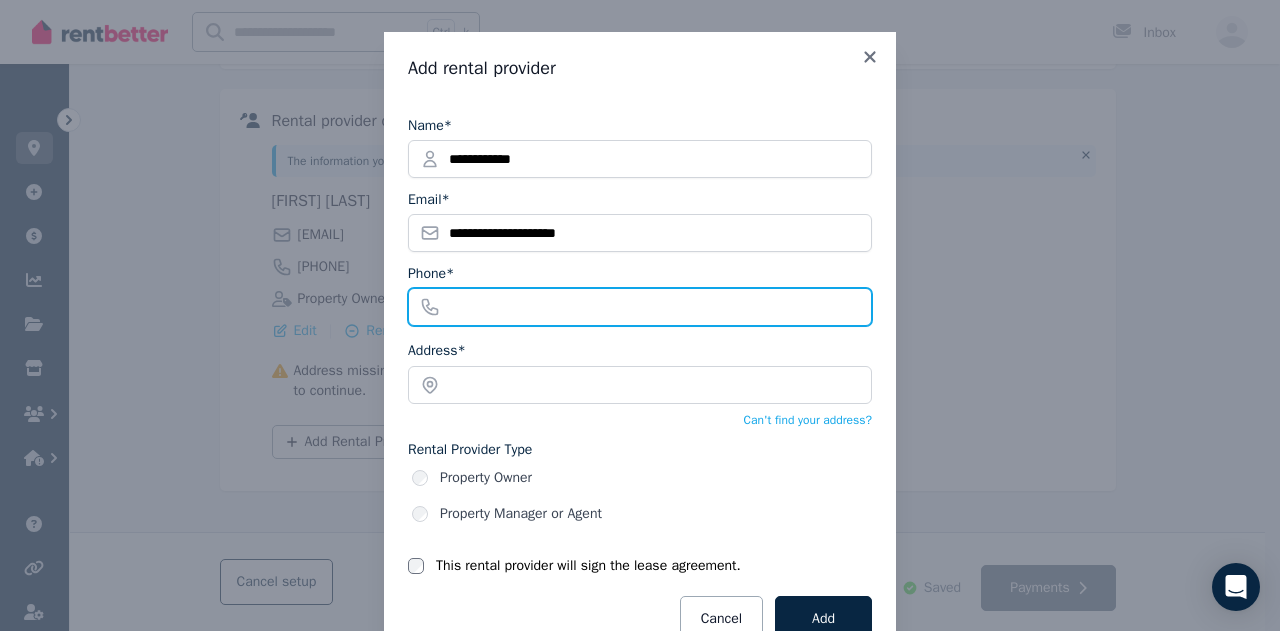 type on "**********" 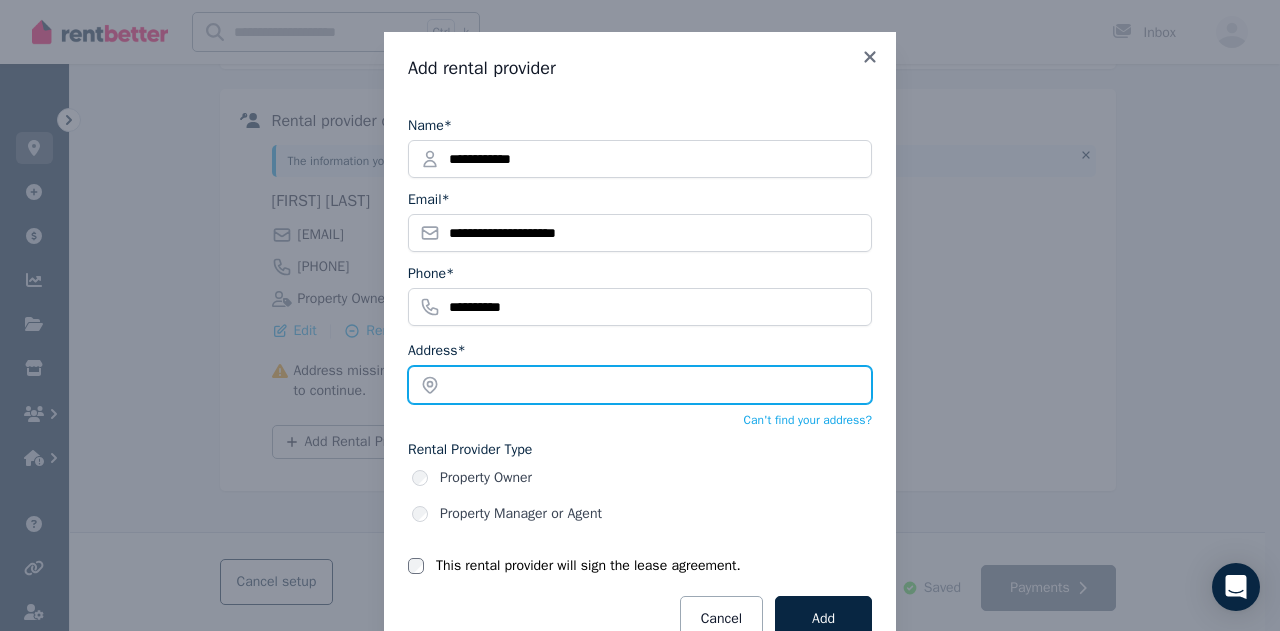 type on "**********" 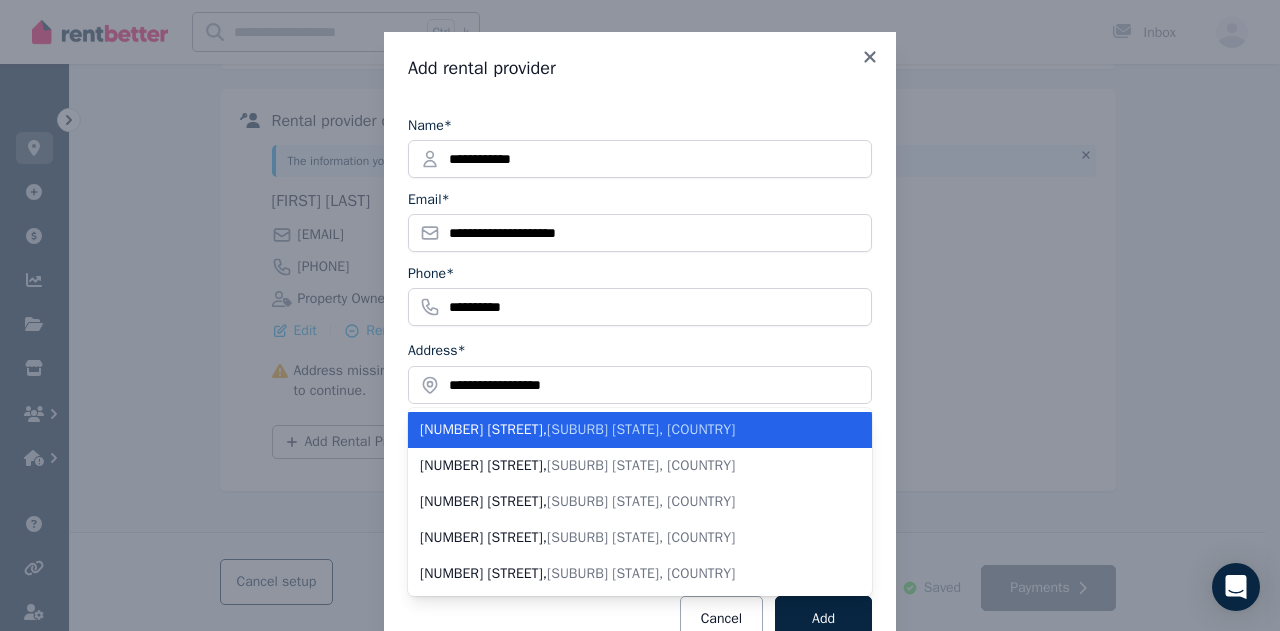 click on "[NUMBER] [STREET] , [SUBURB] [STATE], [COUNTRY]" at bounding box center [628, 430] 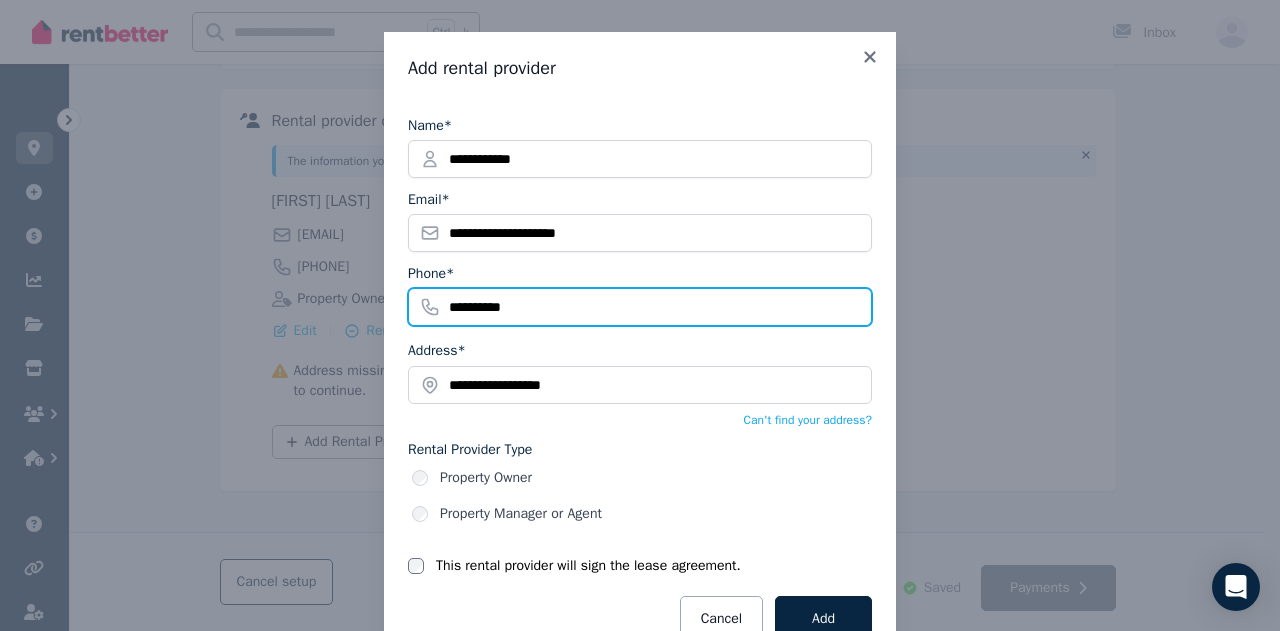 drag, startPoint x: 536, startPoint y: 300, endPoint x: 441, endPoint y: 297, distance: 95.047356 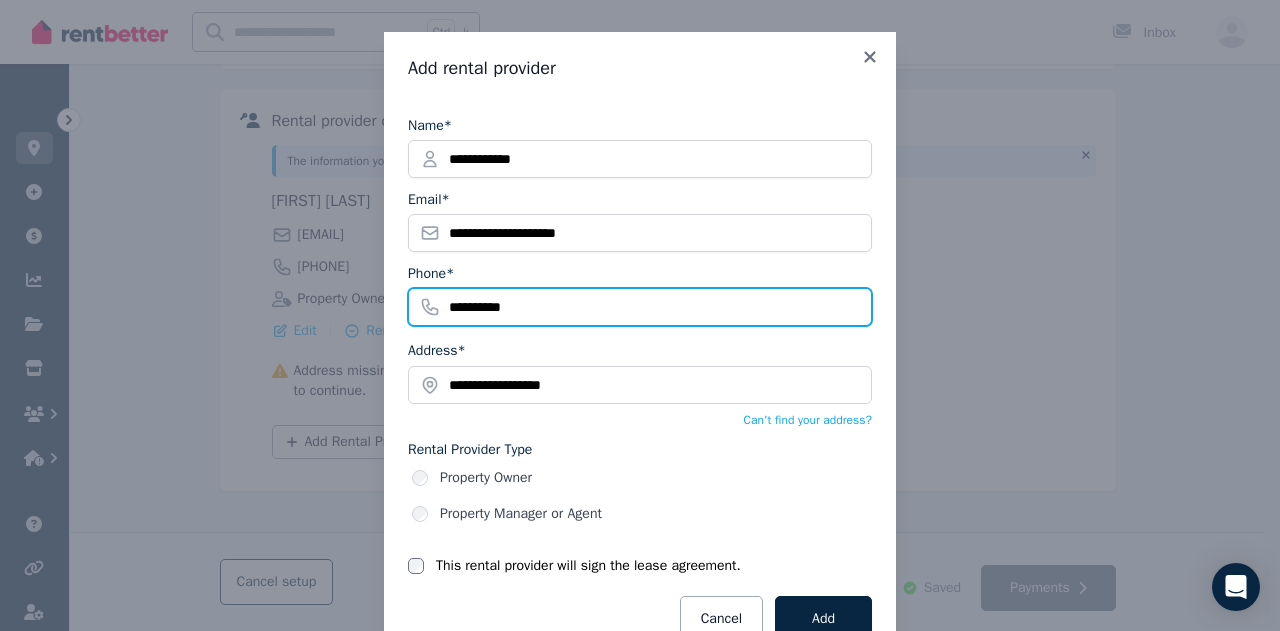 click on "**********" at bounding box center [640, 307] 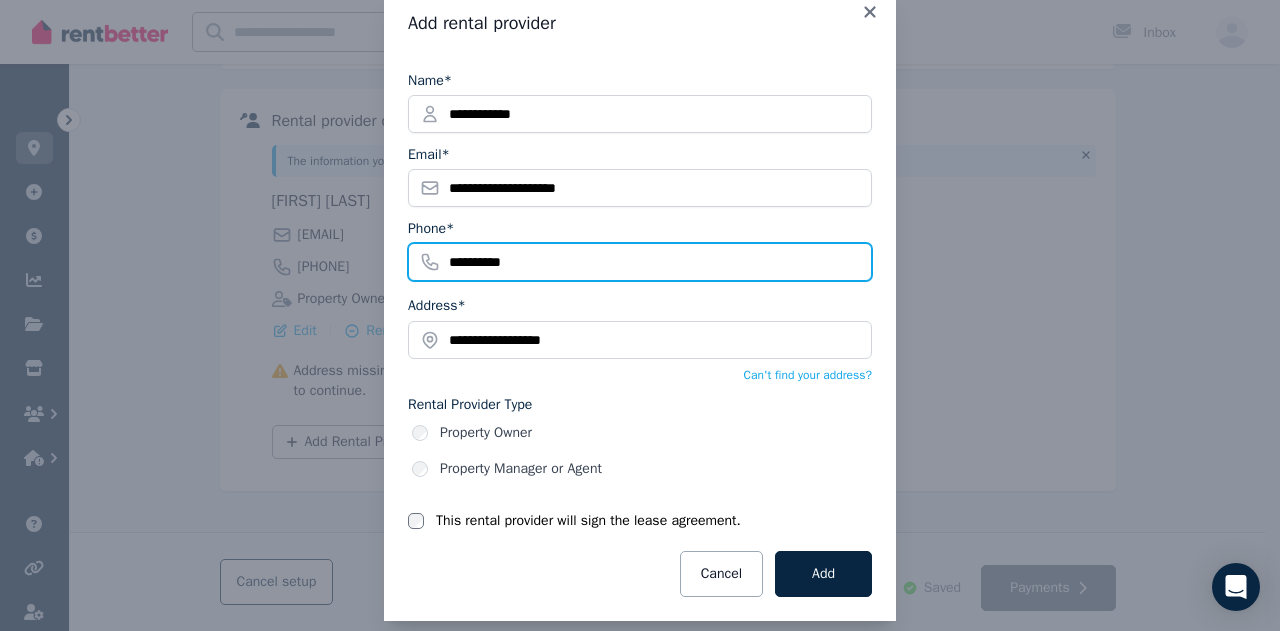 scroll, scrollTop: 63, scrollLeft: 0, axis: vertical 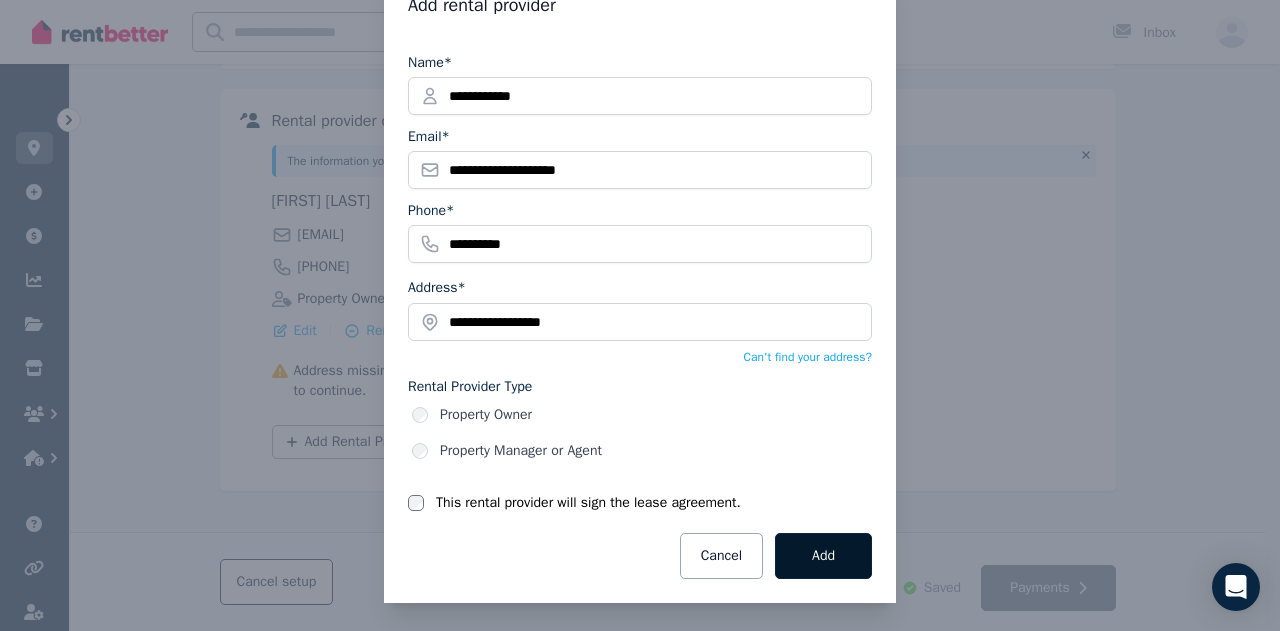 click on "Add" at bounding box center [823, 556] 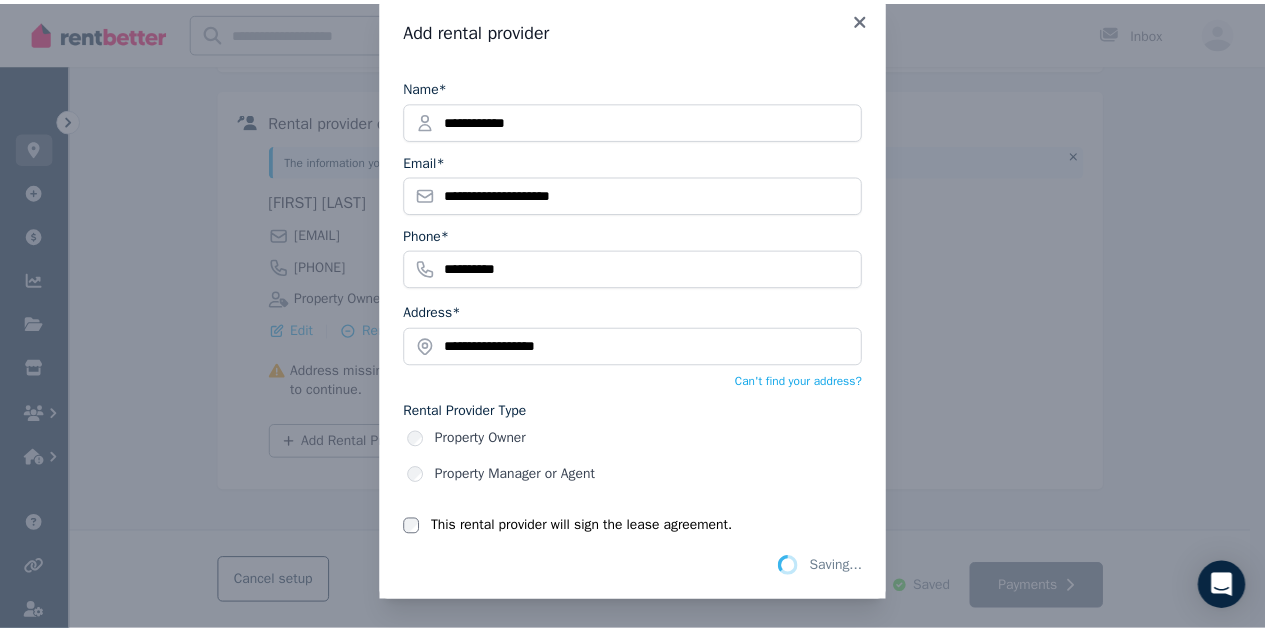 scroll, scrollTop: 2, scrollLeft: 0, axis: vertical 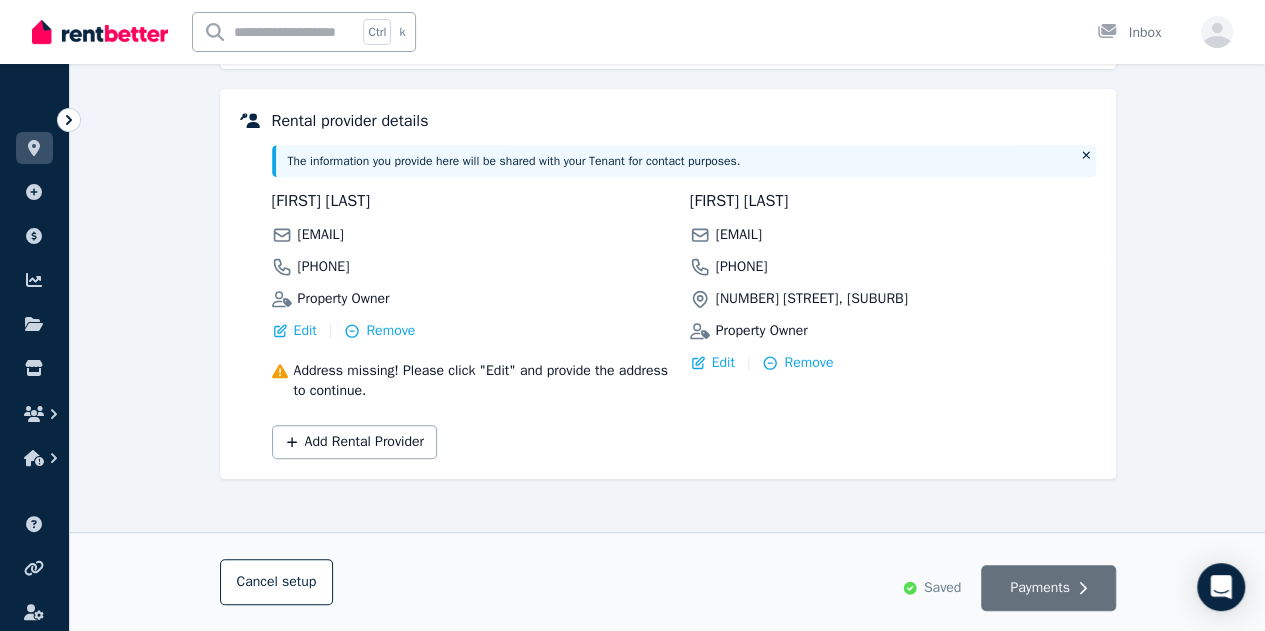 click on "Payments" at bounding box center [1048, 588] 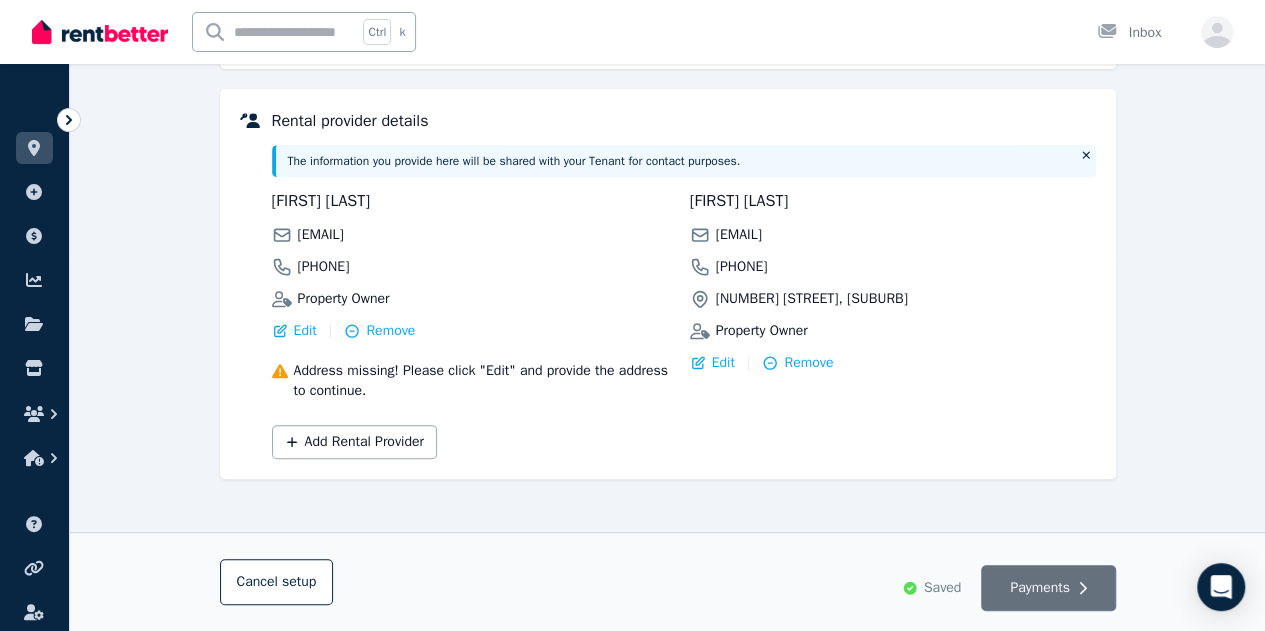 click on "Payments" at bounding box center (1040, 588) 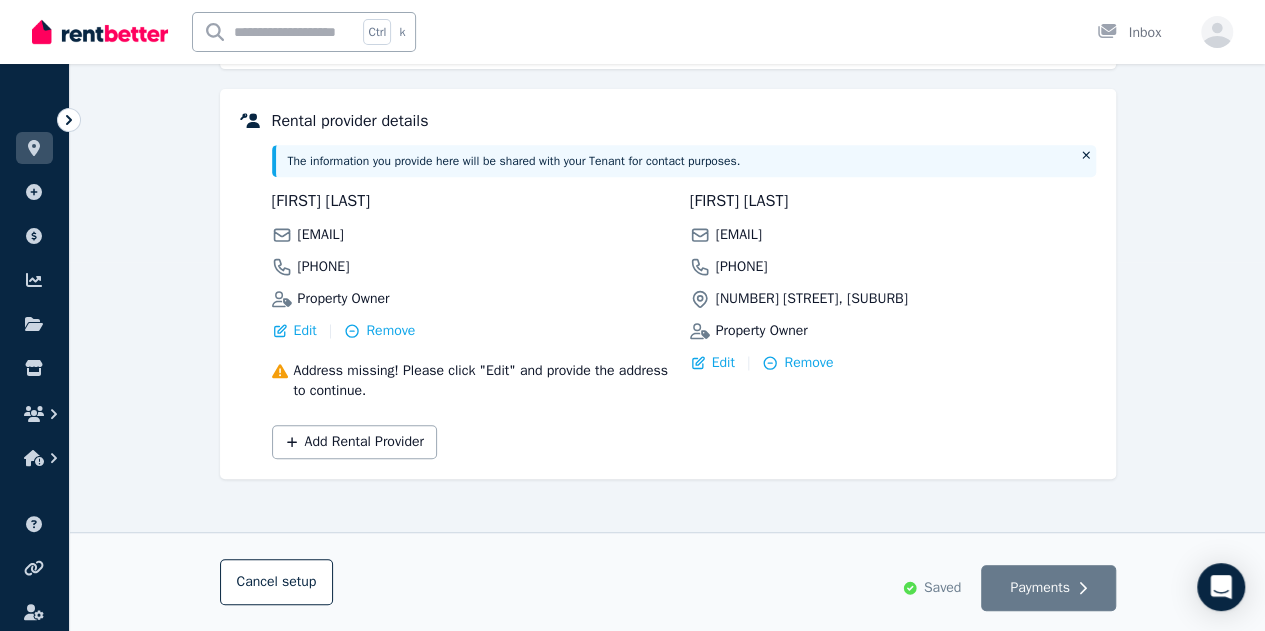 scroll, scrollTop: 0, scrollLeft: 0, axis: both 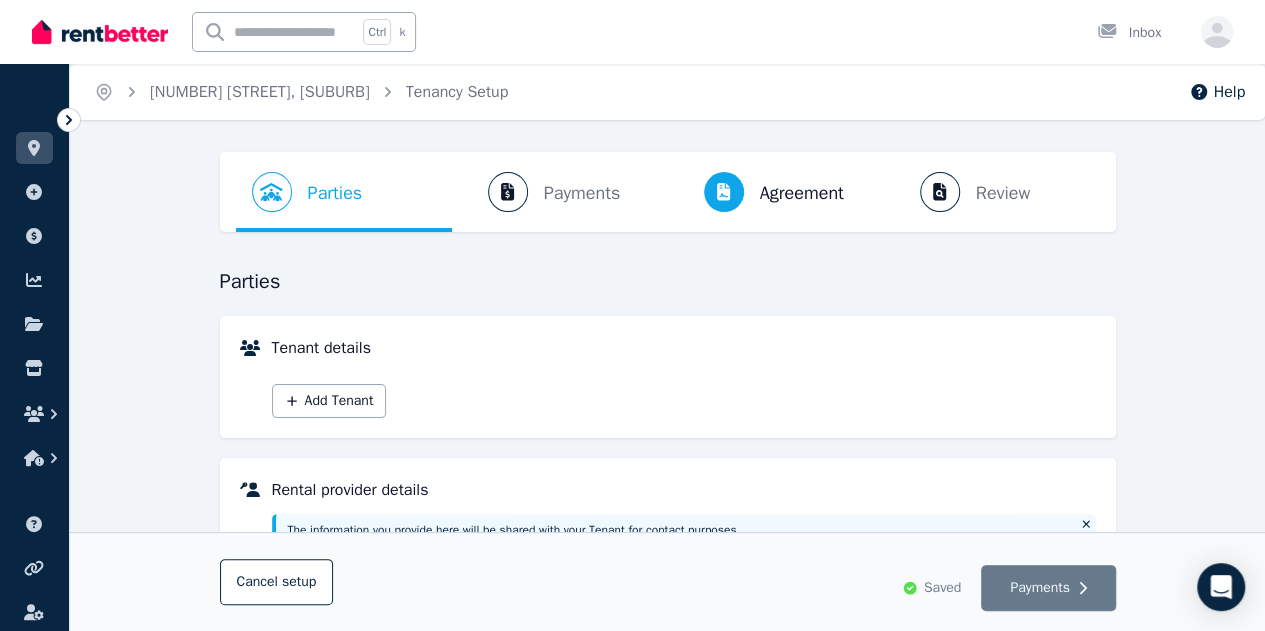 click on "Parties Rental provider and tenant details Payments Bond and rental payments Agreement Lease agreement Review Send tenancy details" at bounding box center (668, 192) 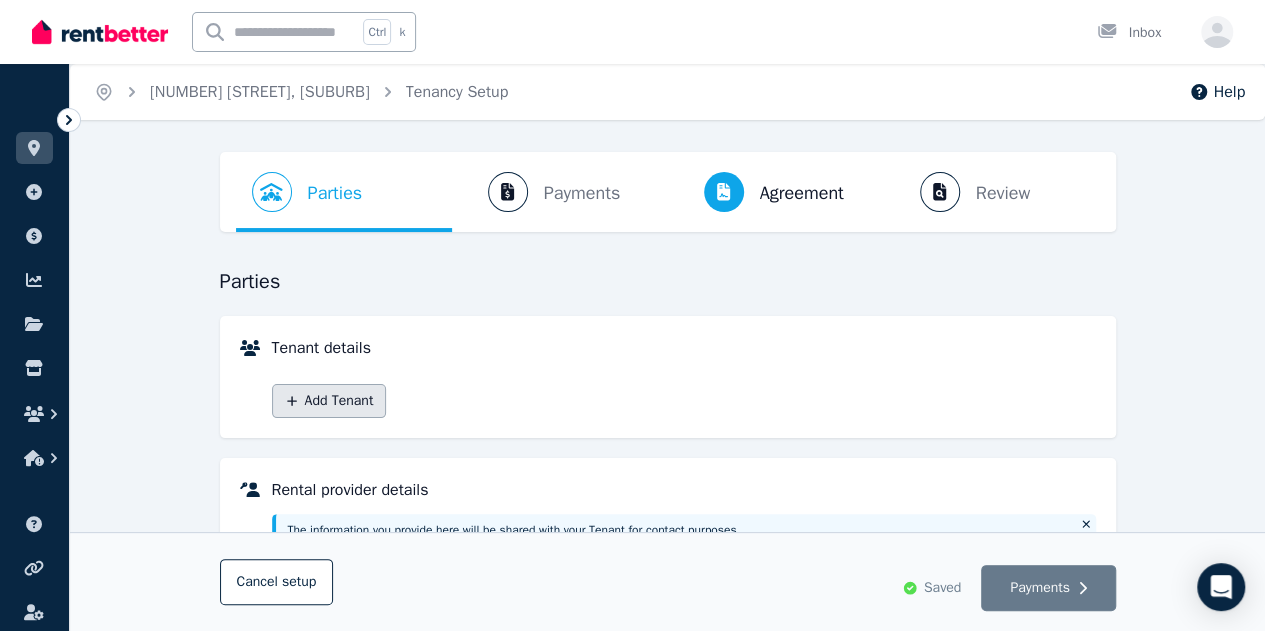 click on "Add Tenant" at bounding box center [329, 401] 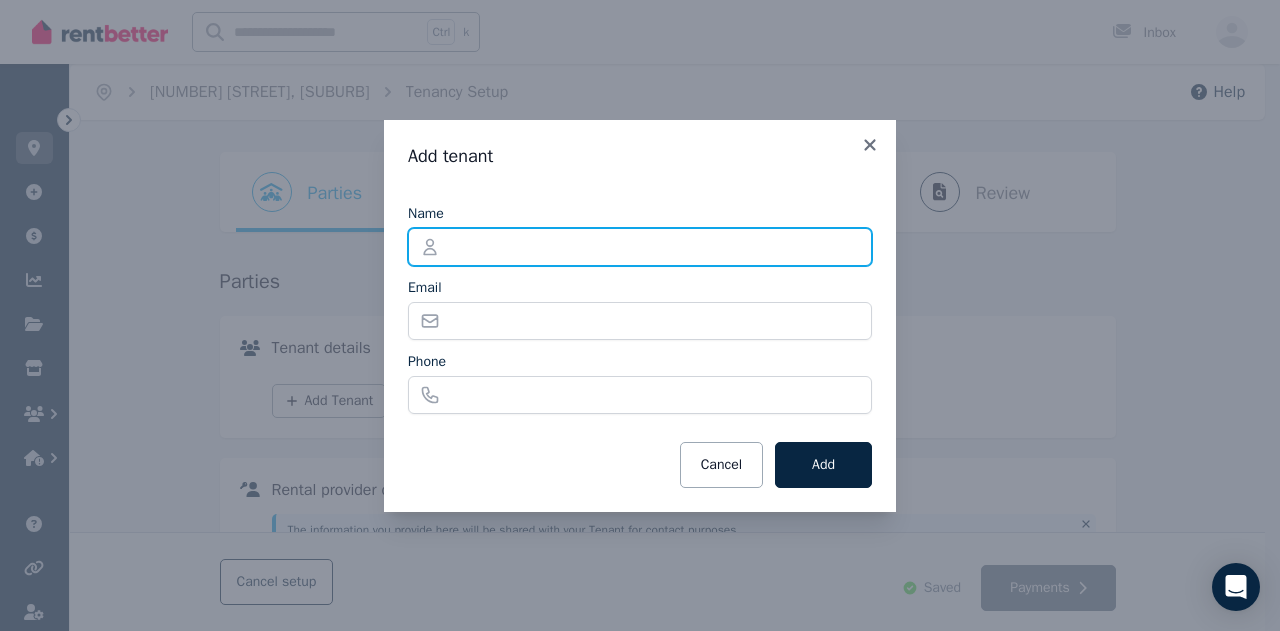 click on "Name" at bounding box center [640, 247] 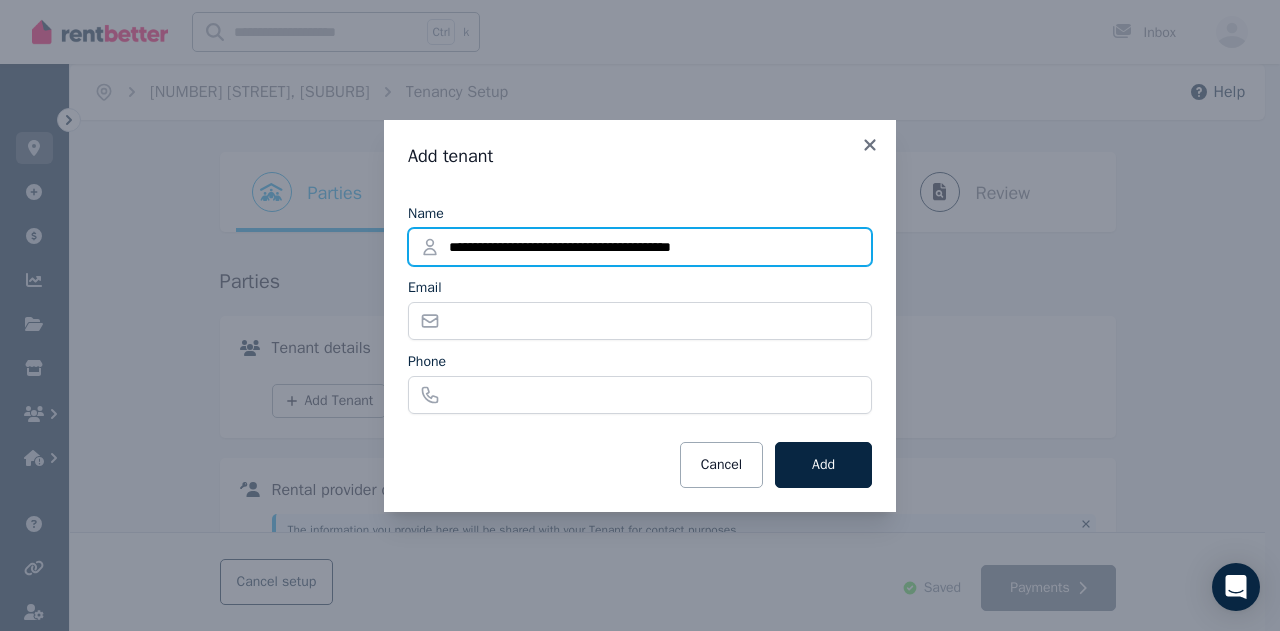 type on "**********" 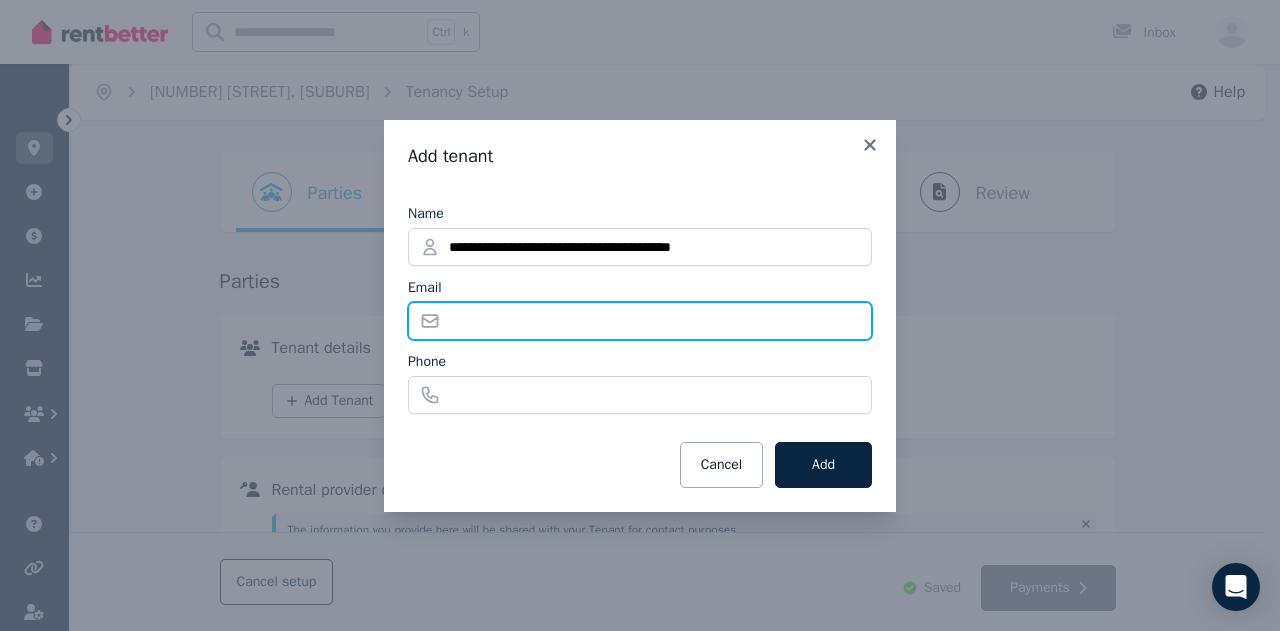 click on "Email" at bounding box center (640, 321) 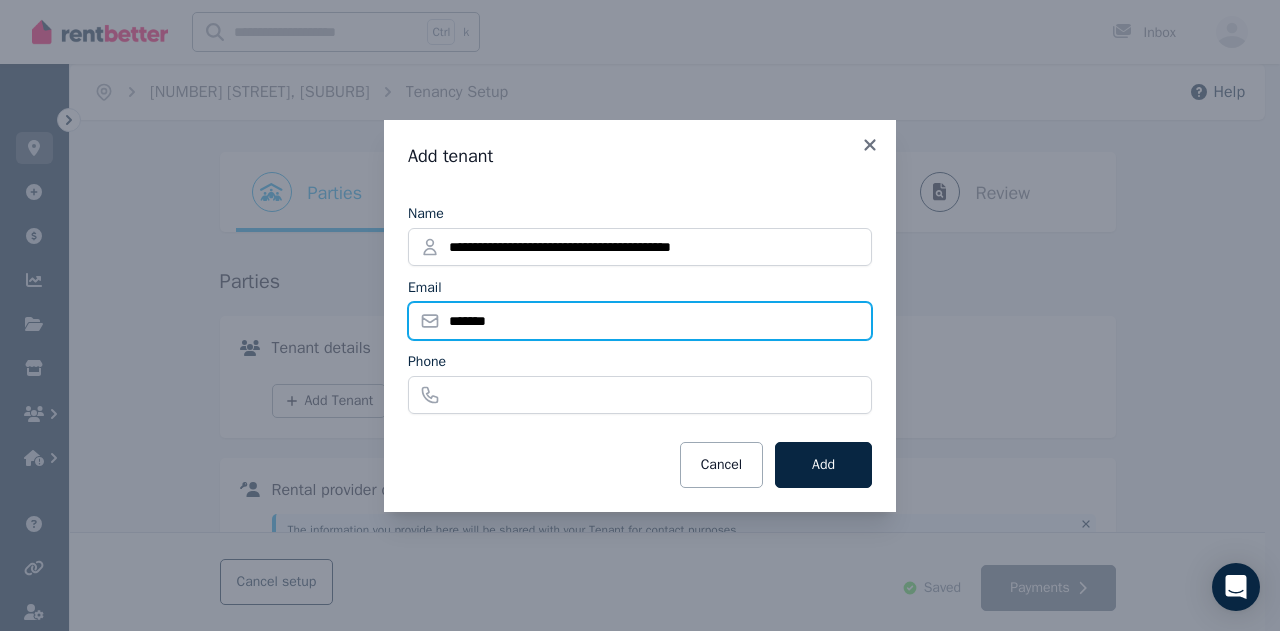 click on "*******" at bounding box center (640, 321) 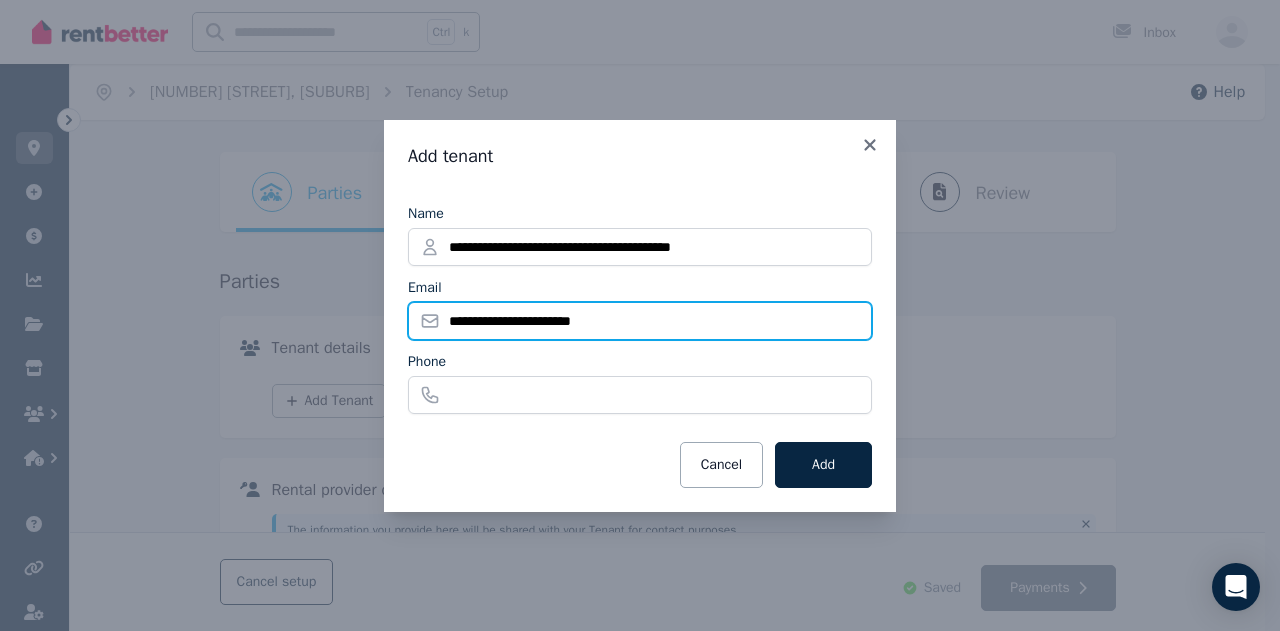 type on "**********" 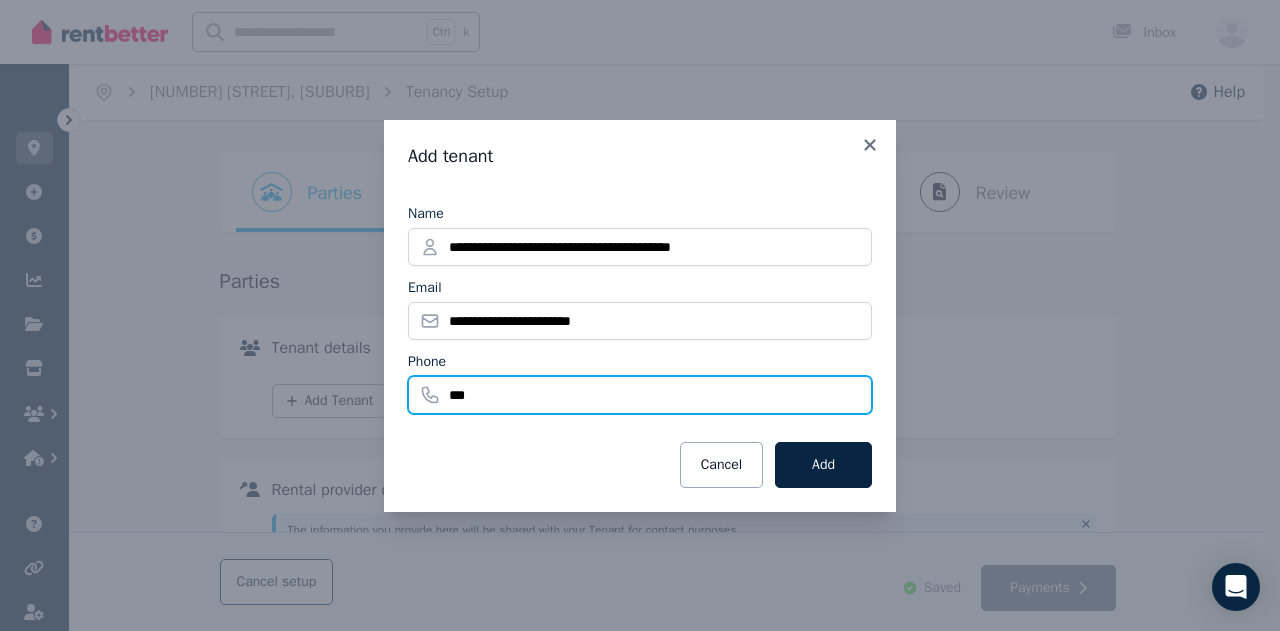 type on "**********" 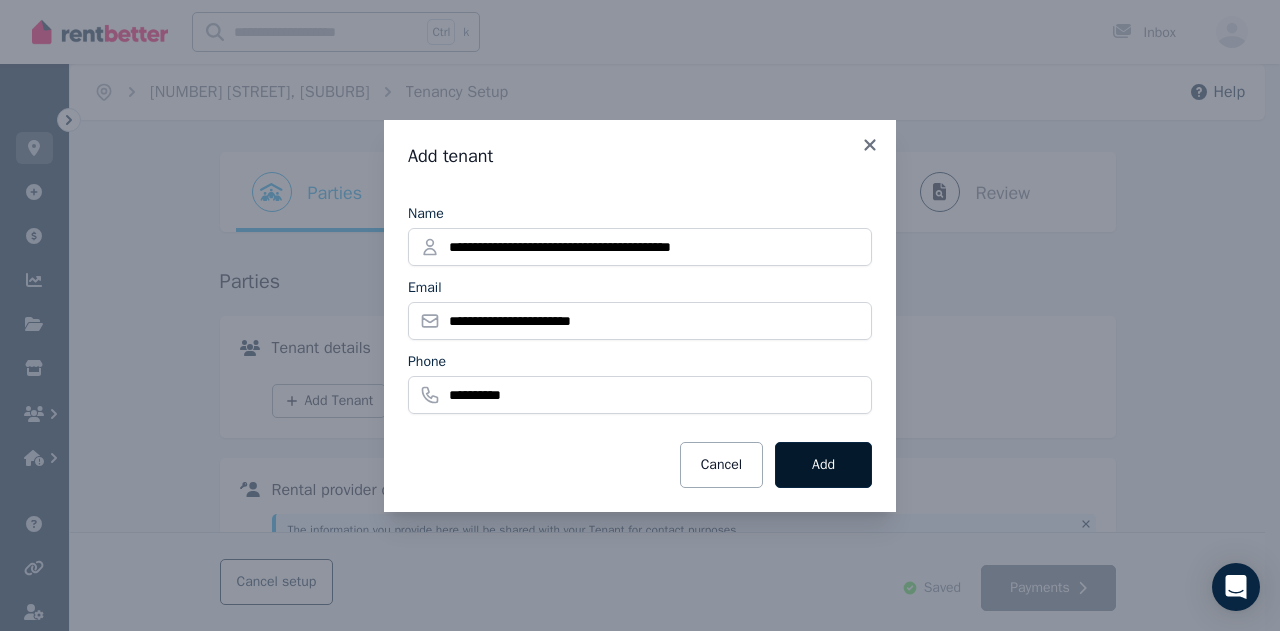 click on "Add" at bounding box center (823, 465) 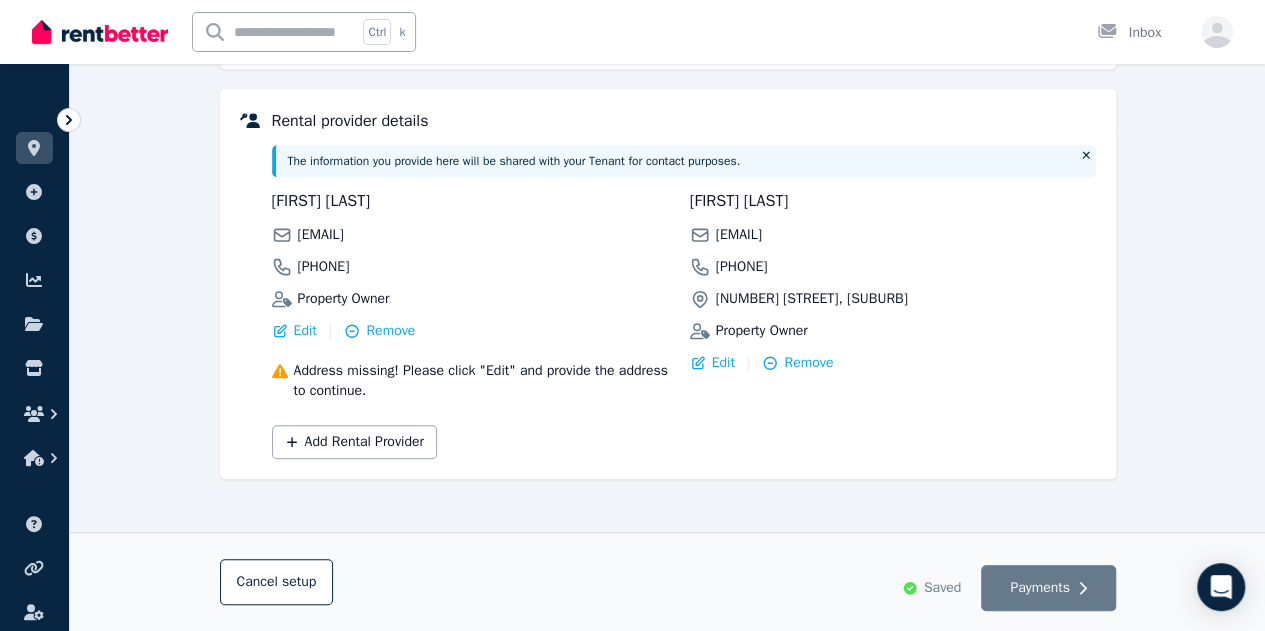 scroll, scrollTop: 0, scrollLeft: 0, axis: both 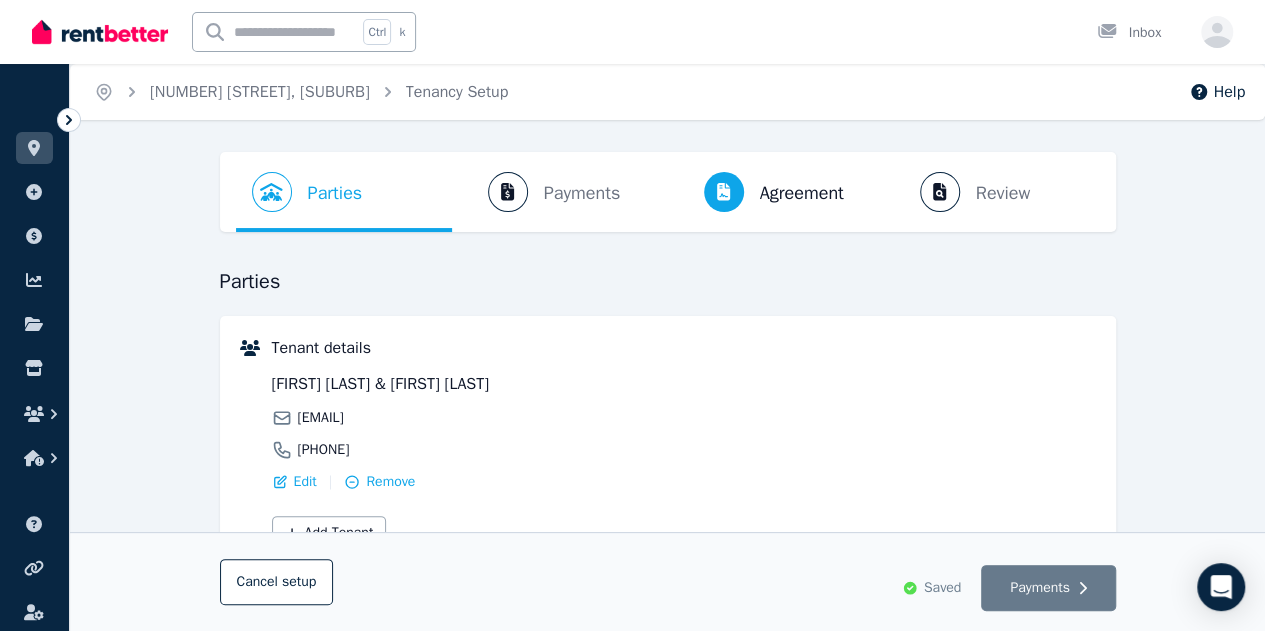 click on "Parties Rental provider and tenant details Payments Bond and rental payments Agreement Lease agreement Review Send tenancy details" at bounding box center [668, 192] 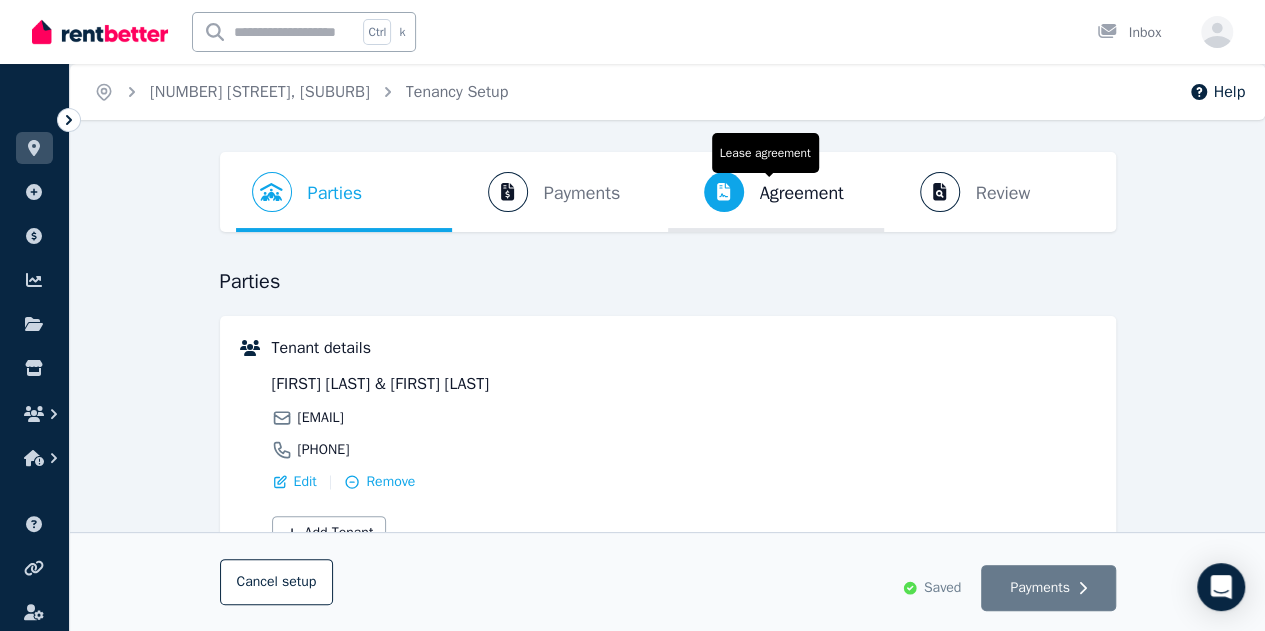 click on "Agreement" at bounding box center [802, 193] 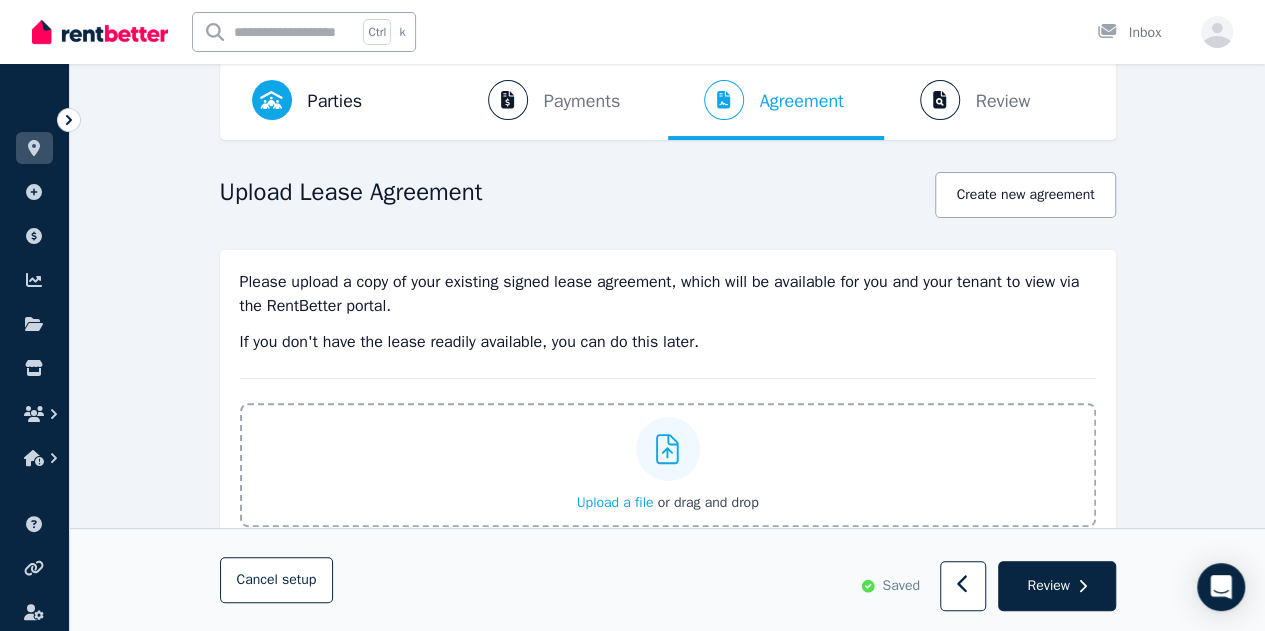 scroll, scrollTop: 91, scrollLeft: 0, axis: vertical 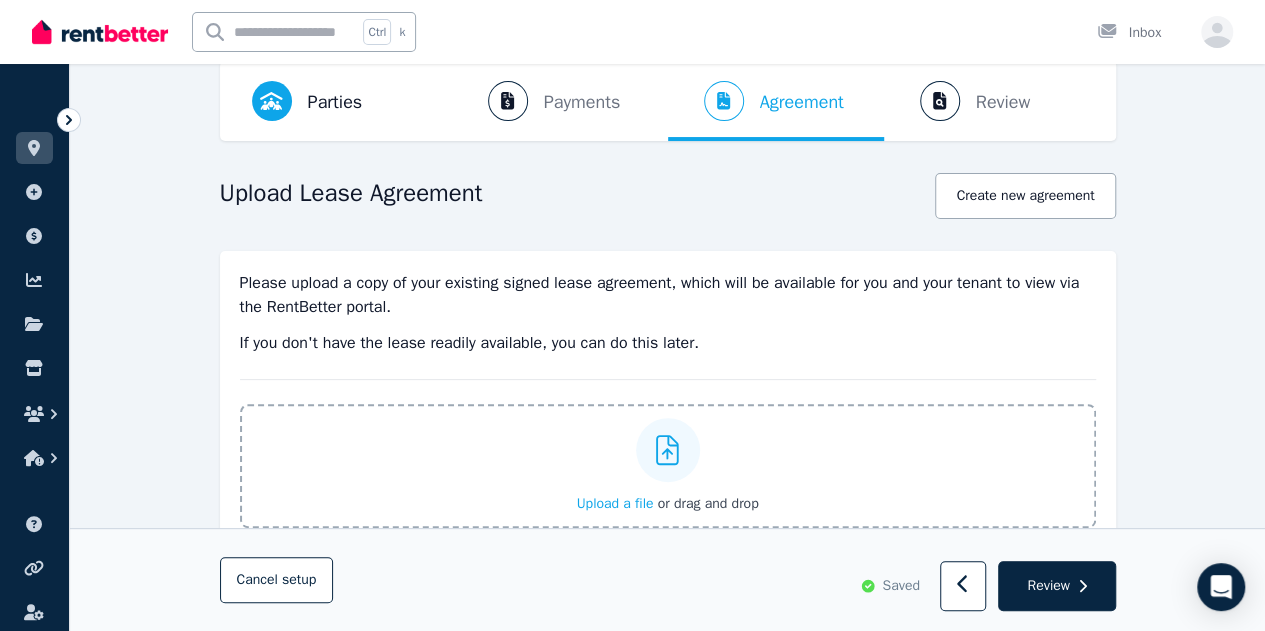 click 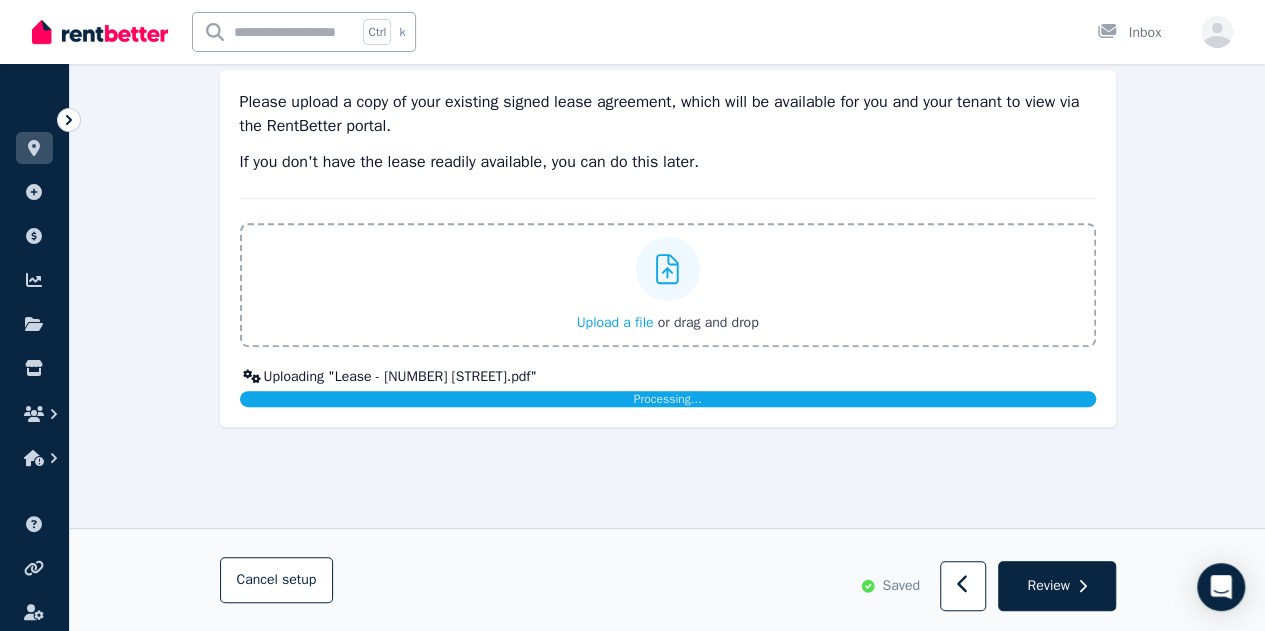 scroll, scrollTop: 332, scrollLeft: 0, axis: vertical 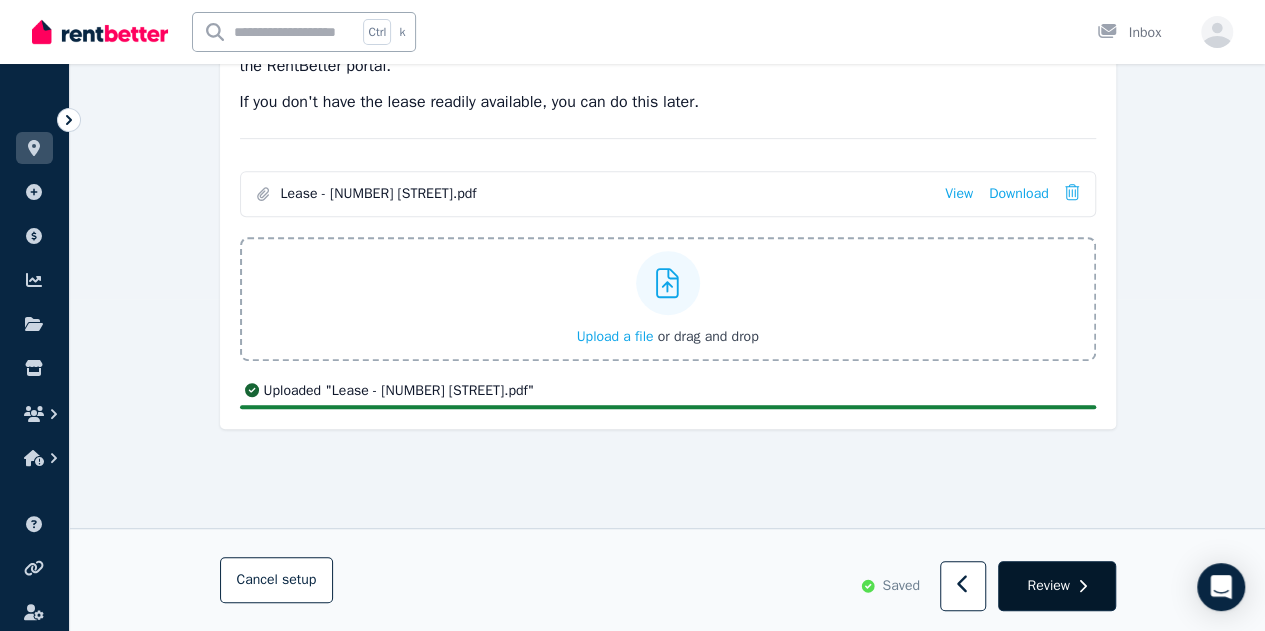 click on "Review" at bounding box center (1048, 586) 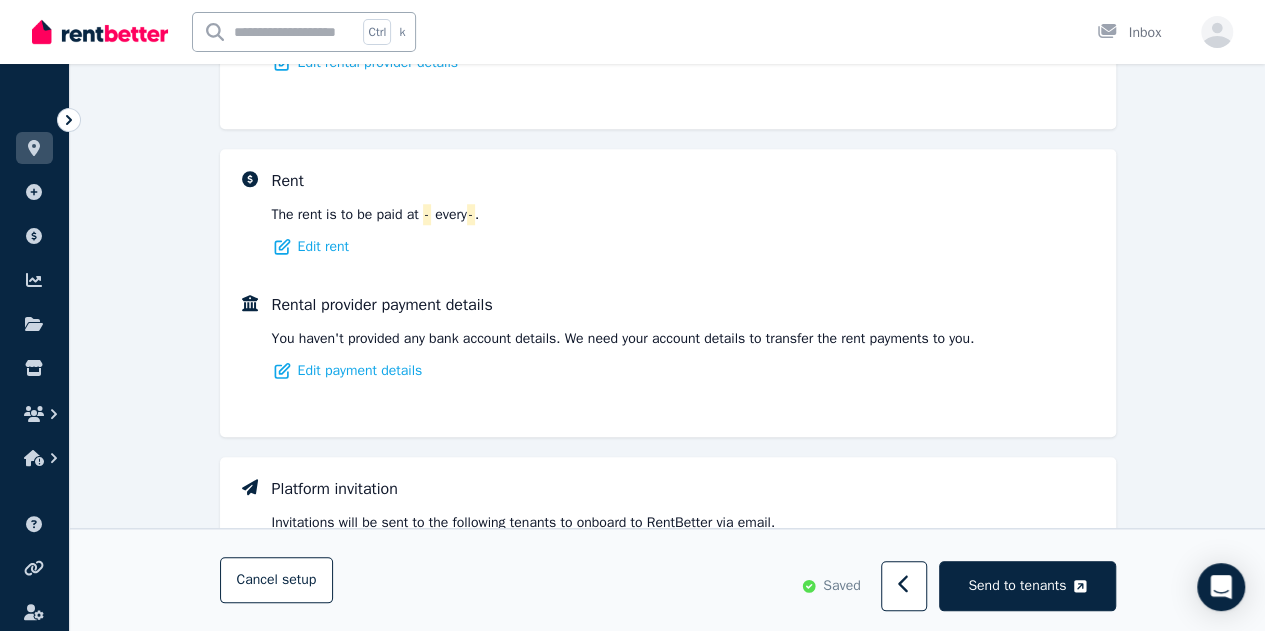 scroll, scrollTop: 940, scrollLeft: 0, axis: vertical 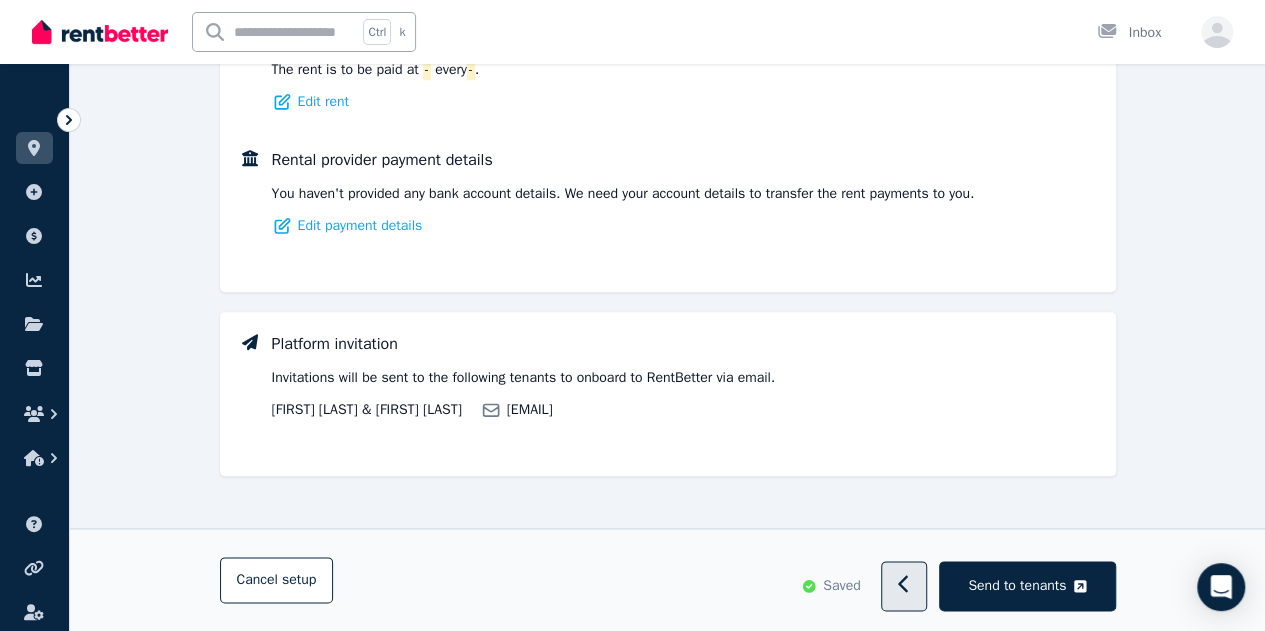 click 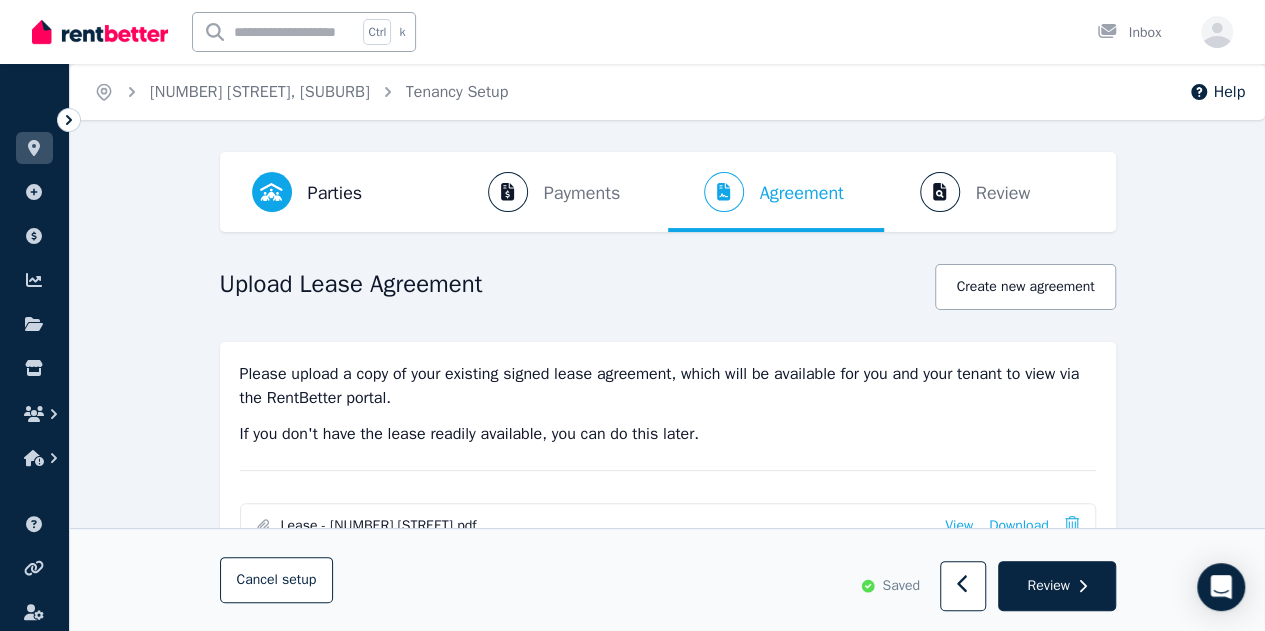 click on "Parties Rental provider and tenant details Payments Bond and rental payments Agreement Lease agreement Review Send tenancy details" at bounding box center (668, 192) 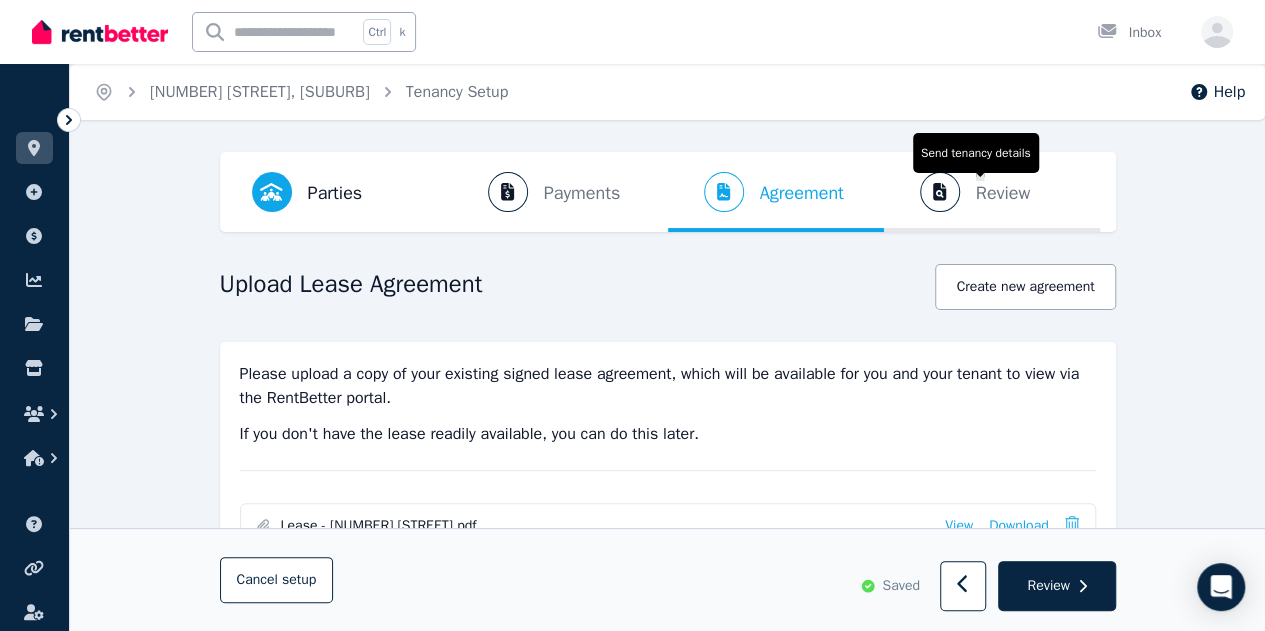 click on "Review" at bounding box center (1003, 193) 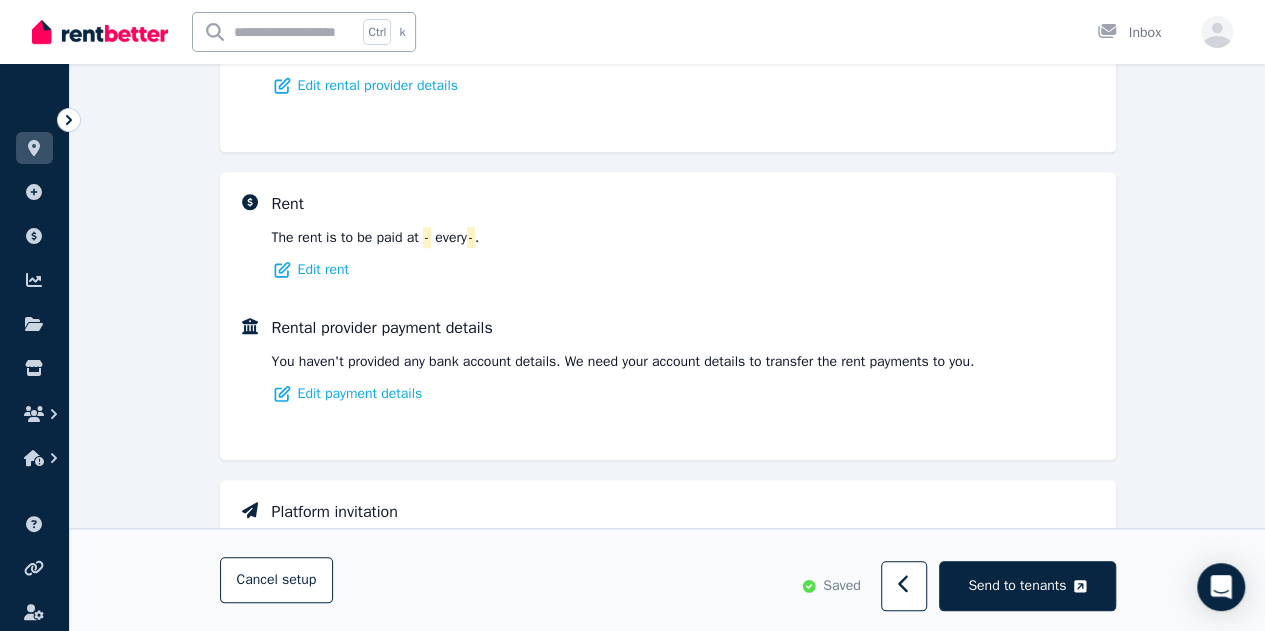 scroll, scrollTop: 774, scrollLeft: 0, axis: vertical 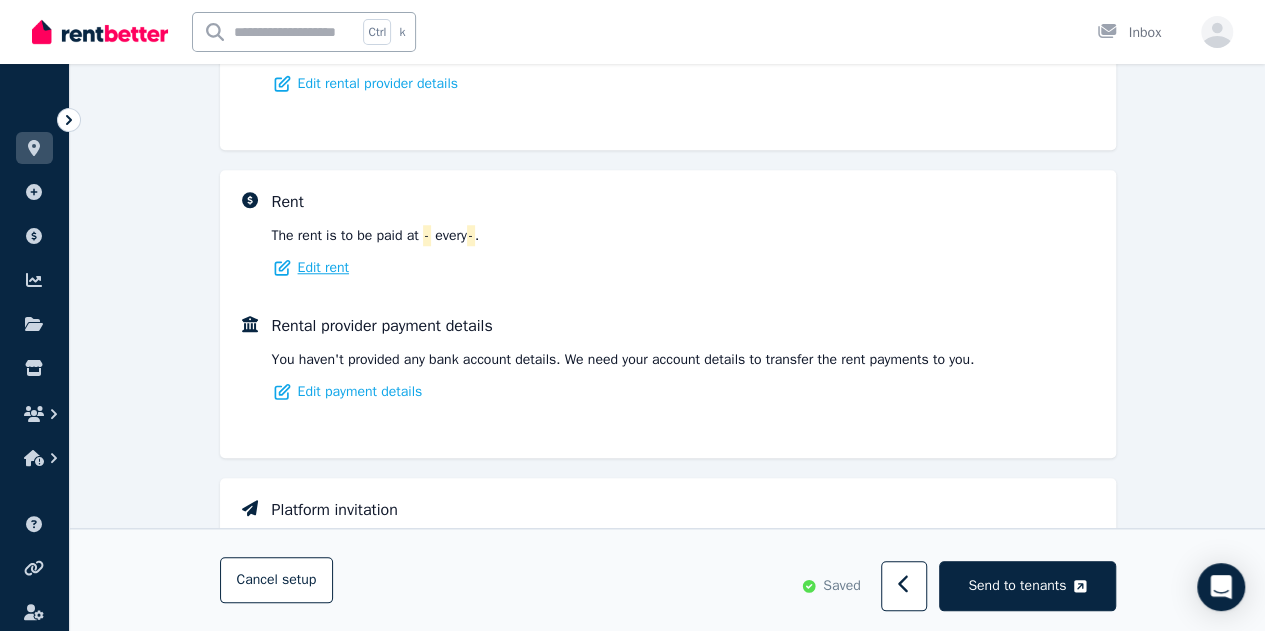 click on "Edit rent" at bounding box center (323, 268) 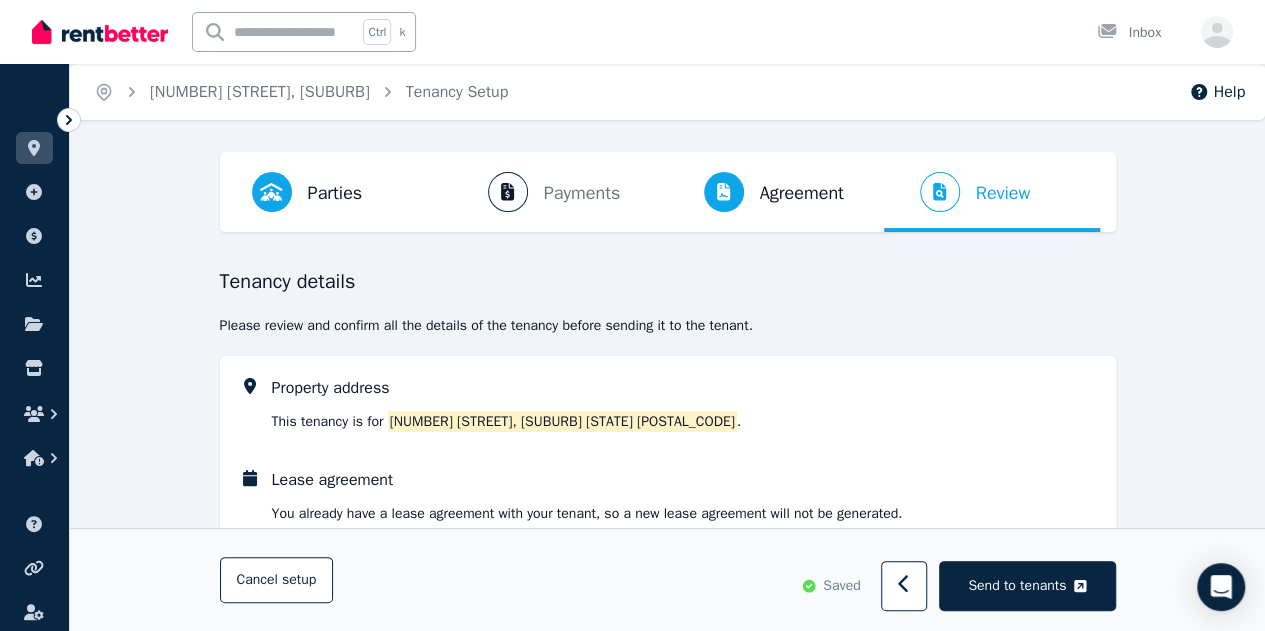 select on "**********" 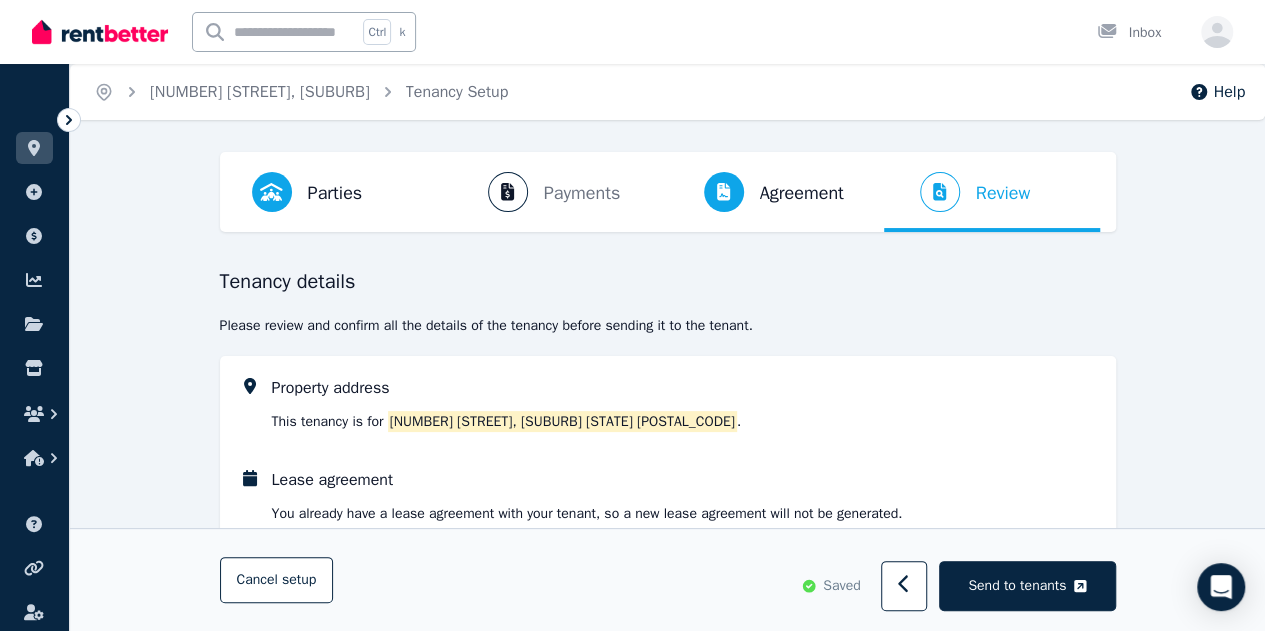 select on "**********" 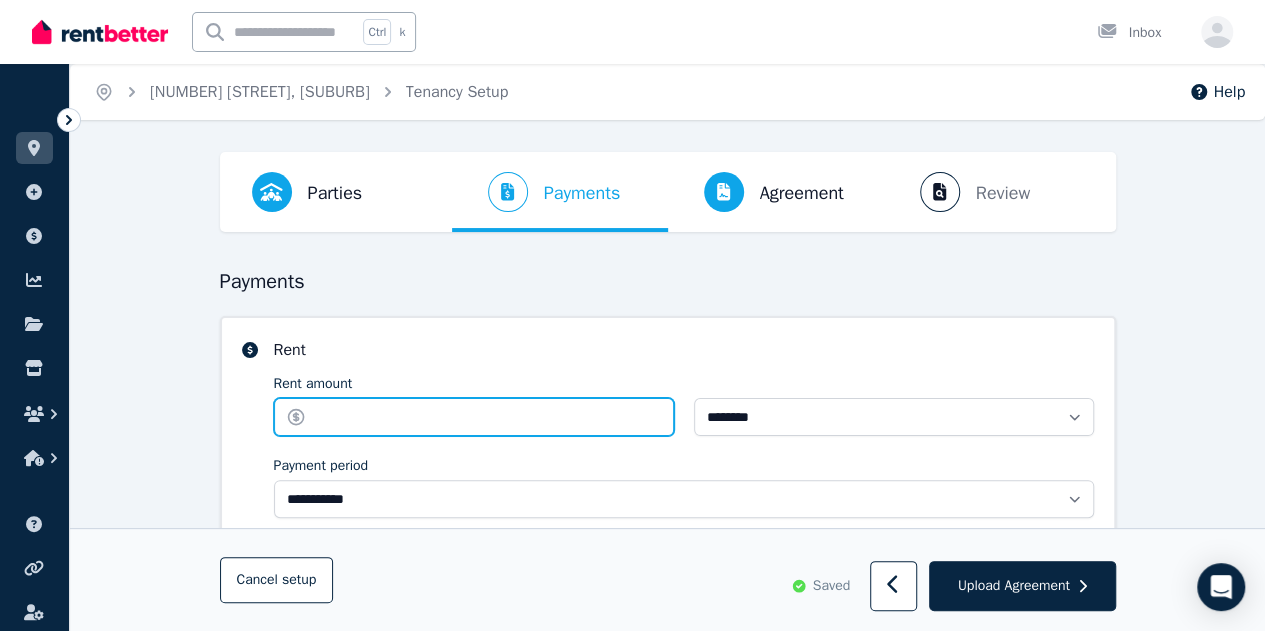 click on "Rent amount" at bounding box center (474, 417) 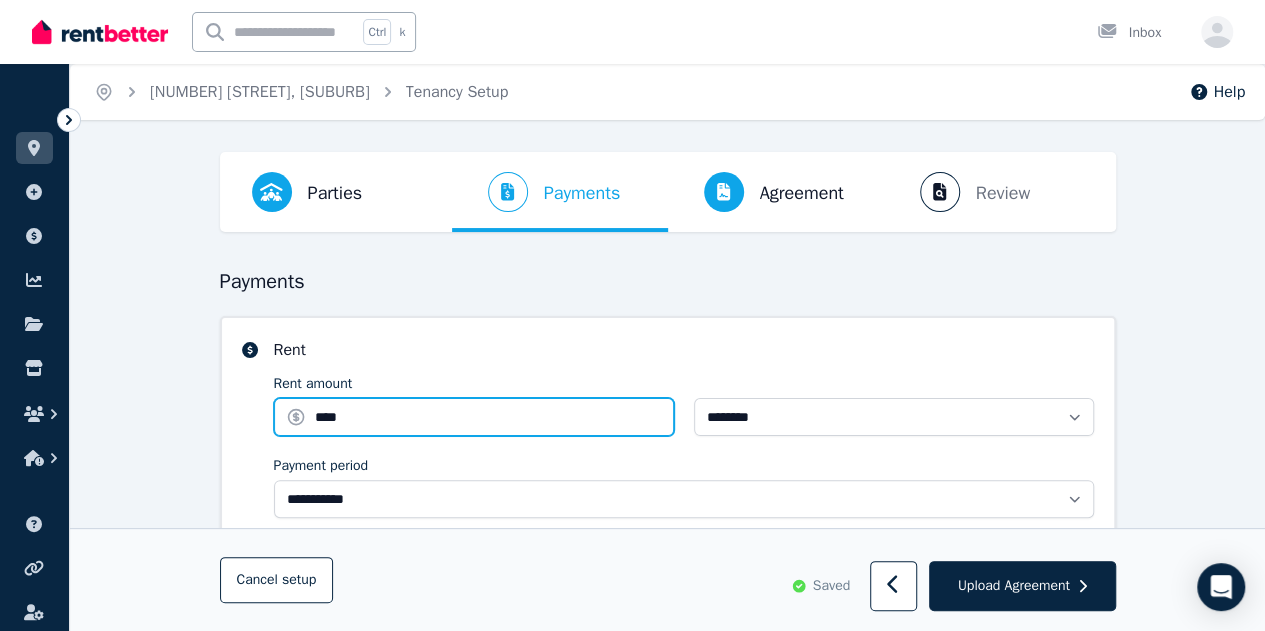 type on "****" 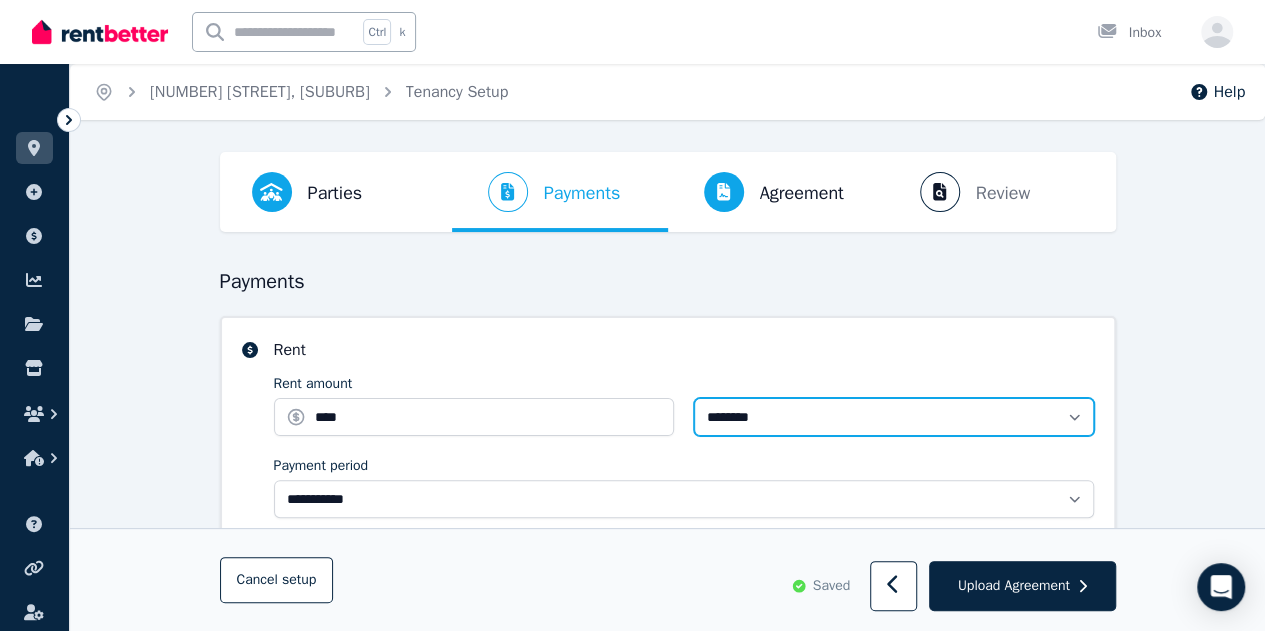click on "**********" at bounding box center (894, 417) 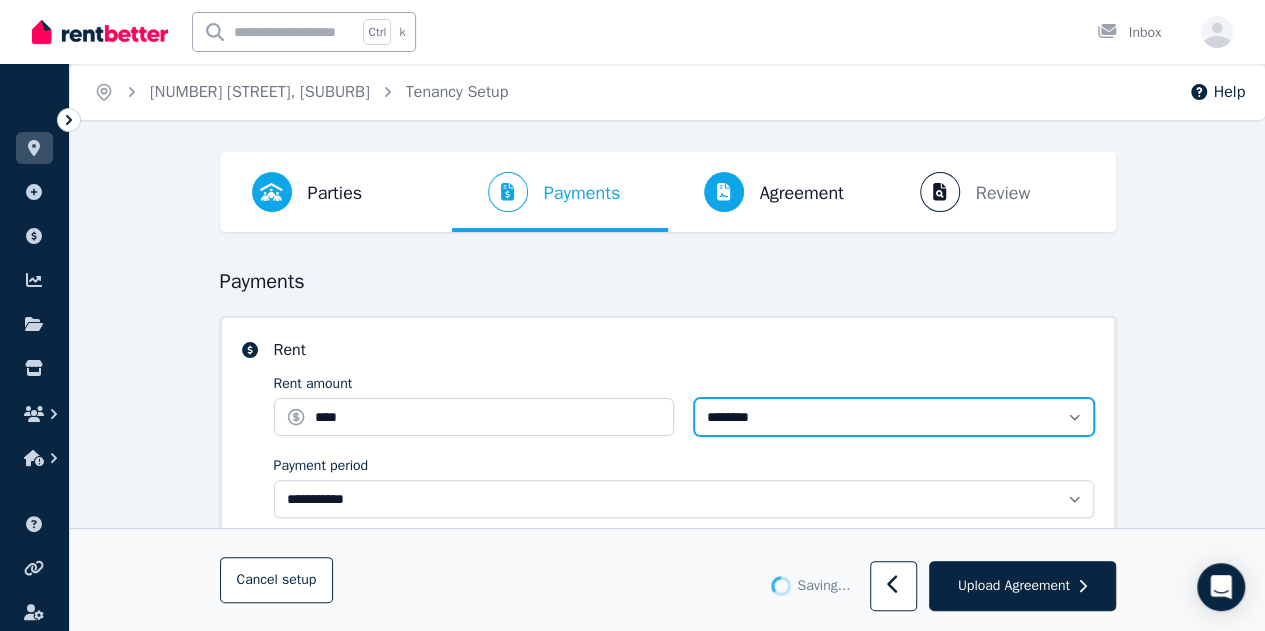 select on "**********" 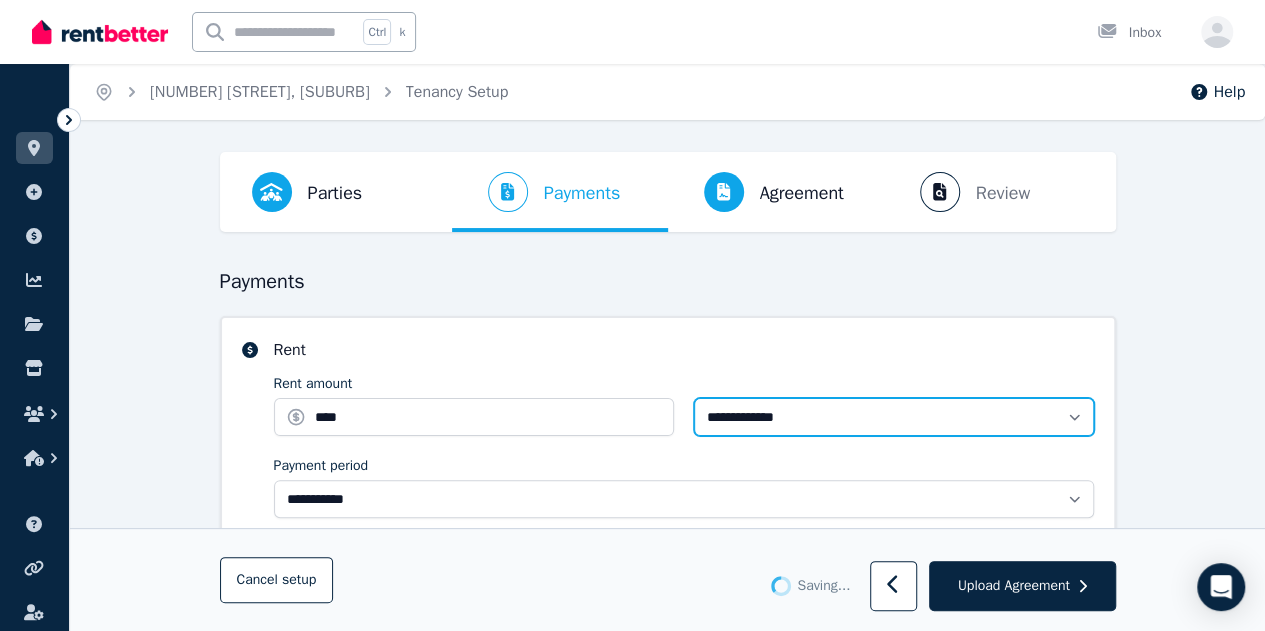 click on "**********" at bounding box center [894, 417] 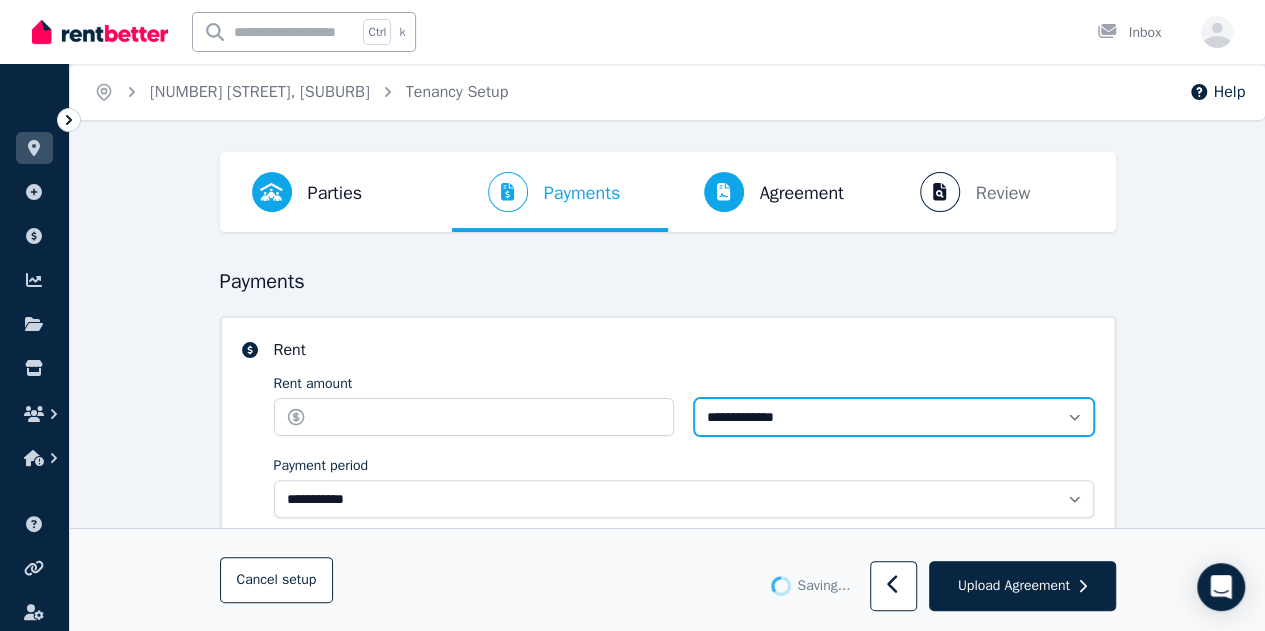 type on "*******" 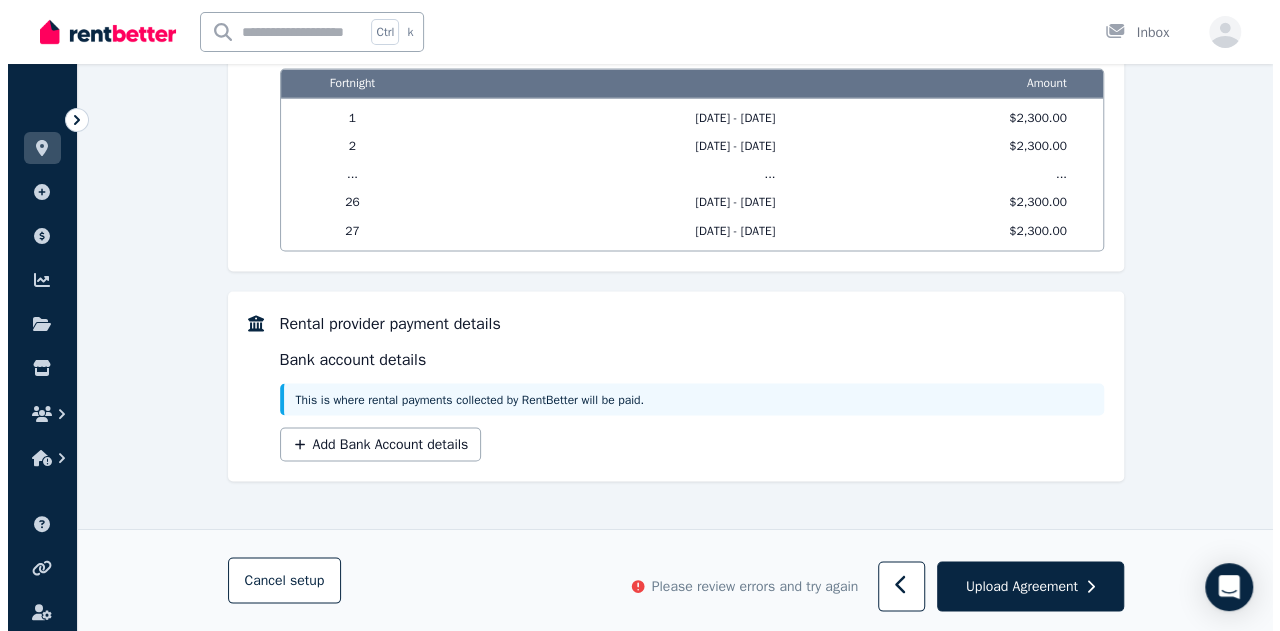 scroll, scrollTop: 1677, scrollLeft: 0, axis: vertical 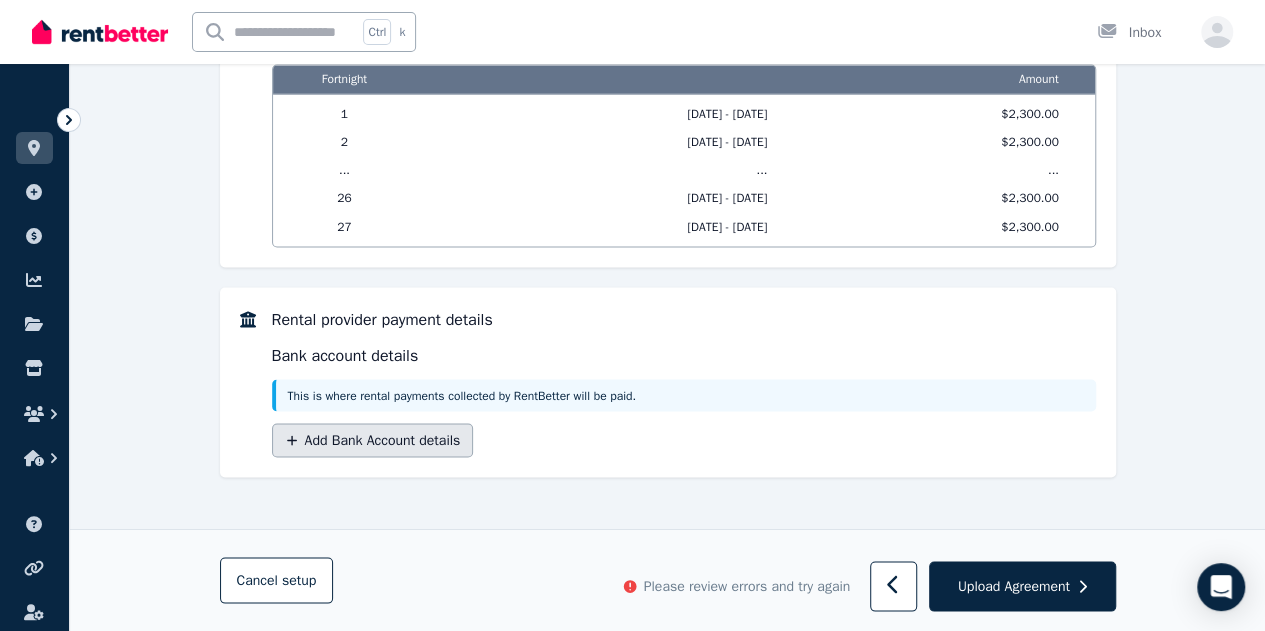 click on "Add Bank Account details" at bounding box center [373, 440] 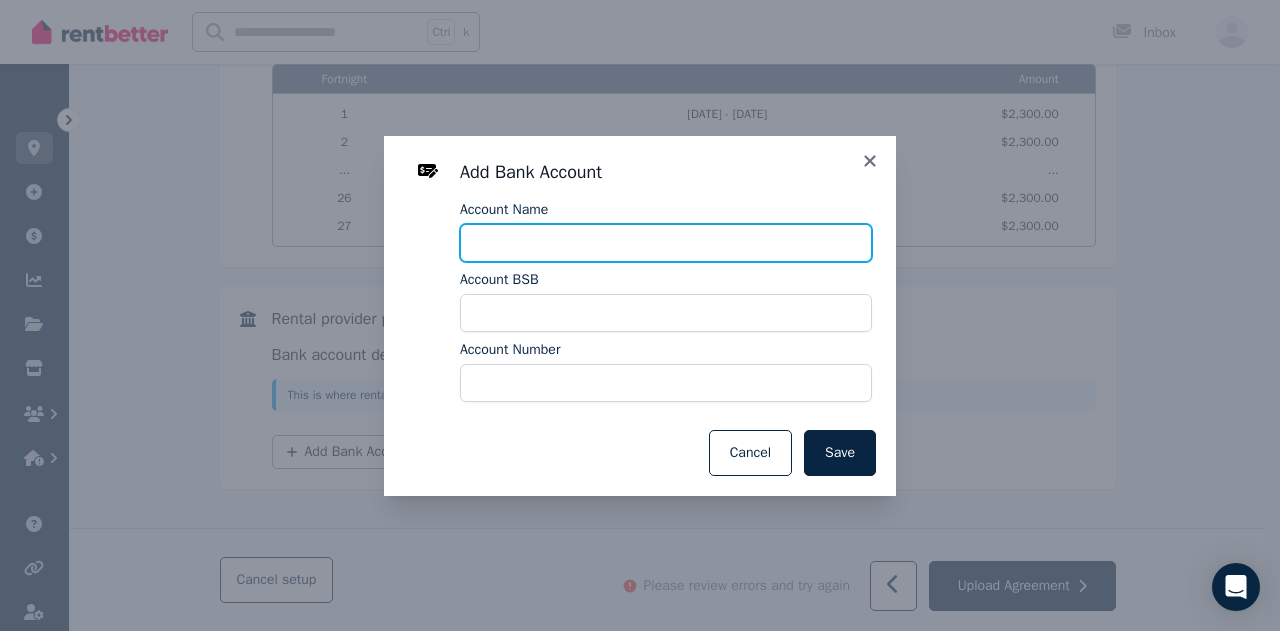 click on "Account Name" at bounding box center (666, 243) 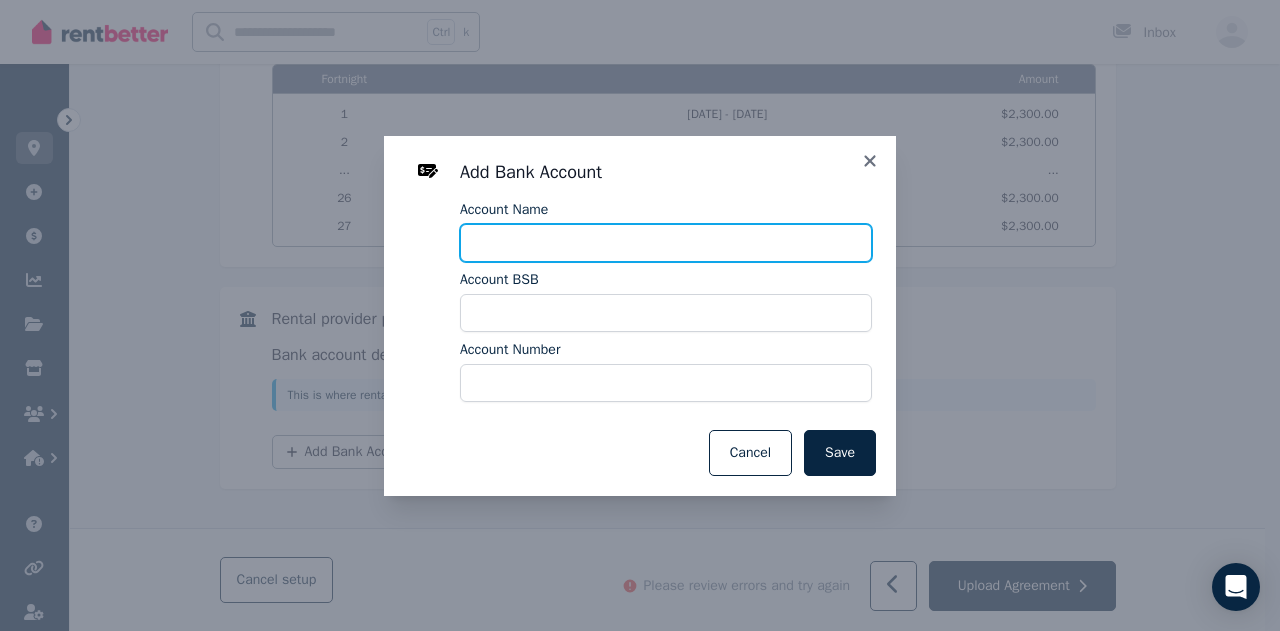 type on "**********" 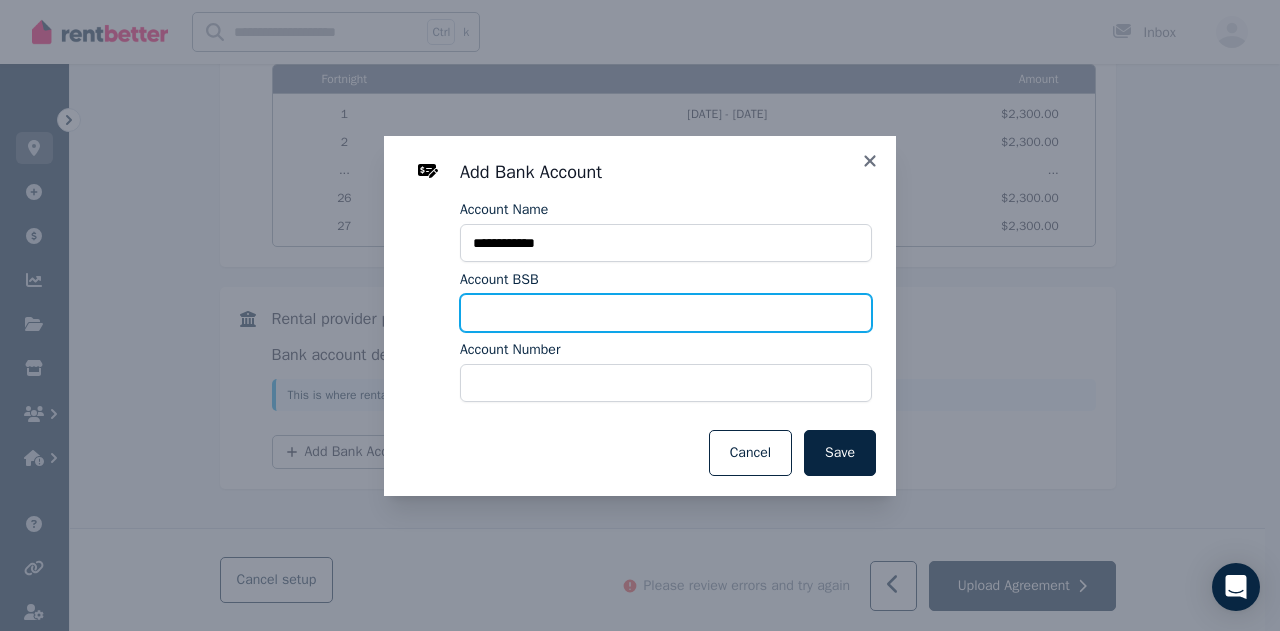 click on "Account BSB" at bounding box center (666, 313) 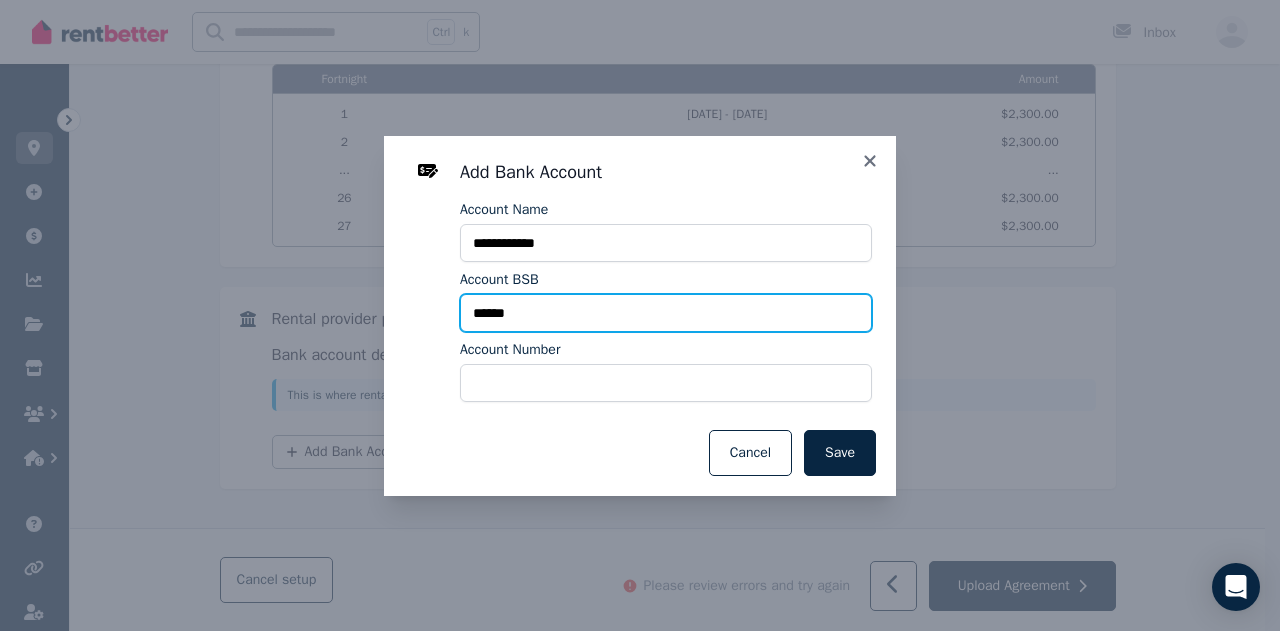 type on "******" 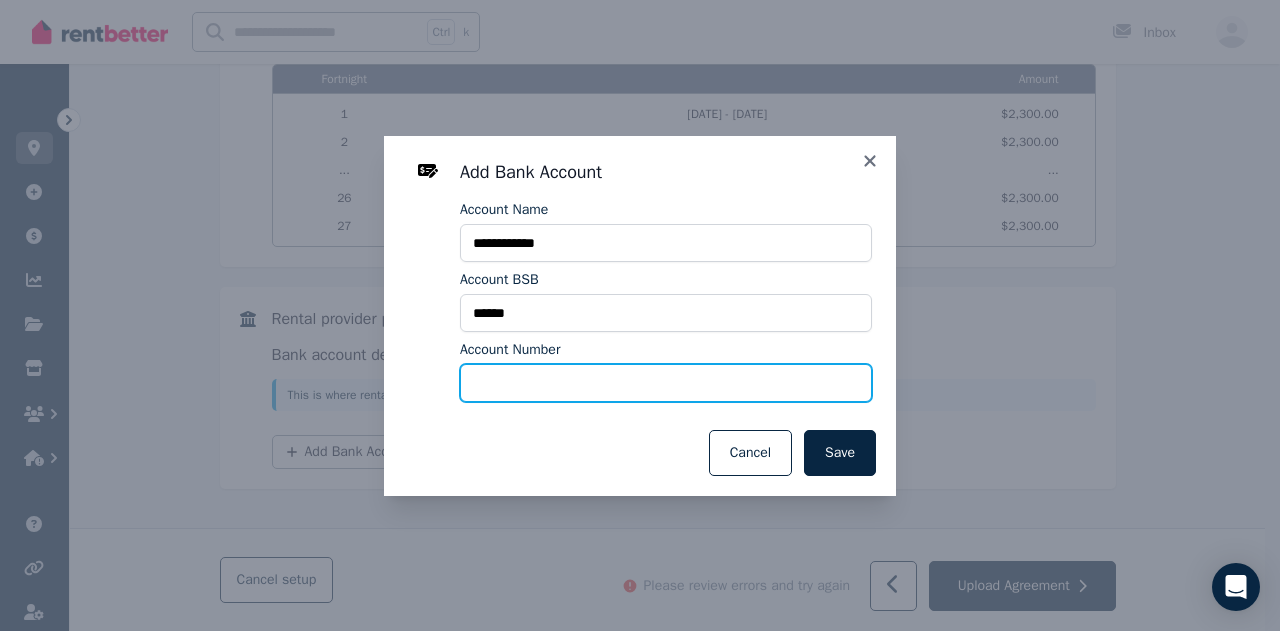 click on "Account Number" at bounding box center [666, 383] 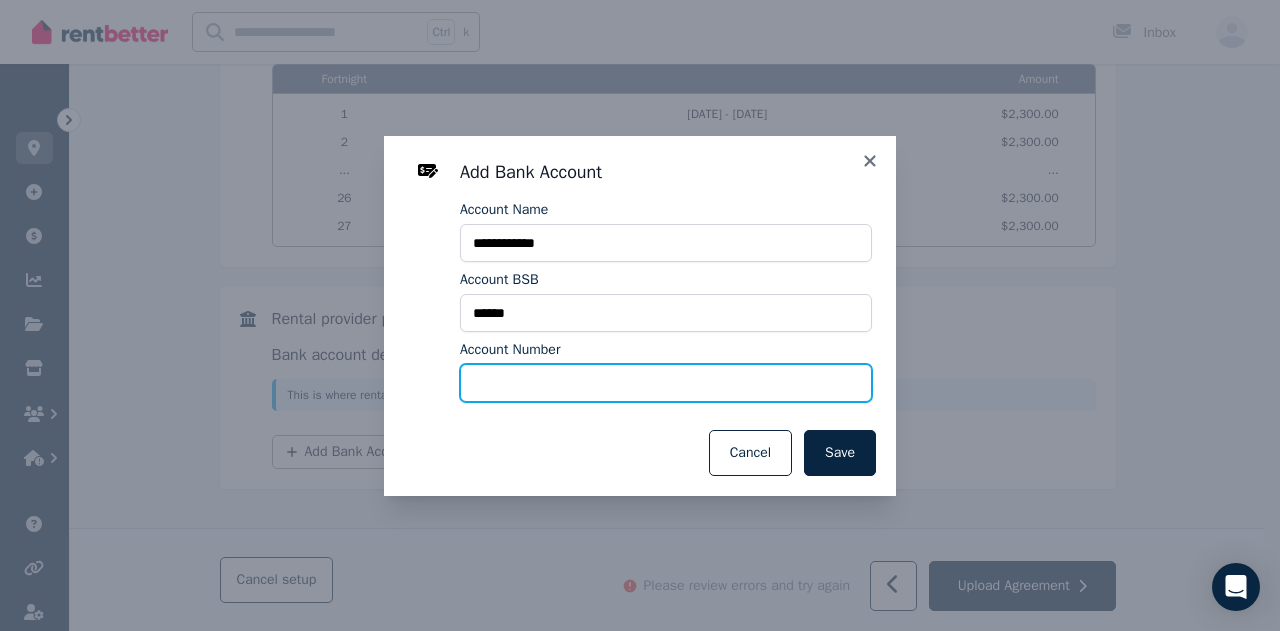 paste on "*********" 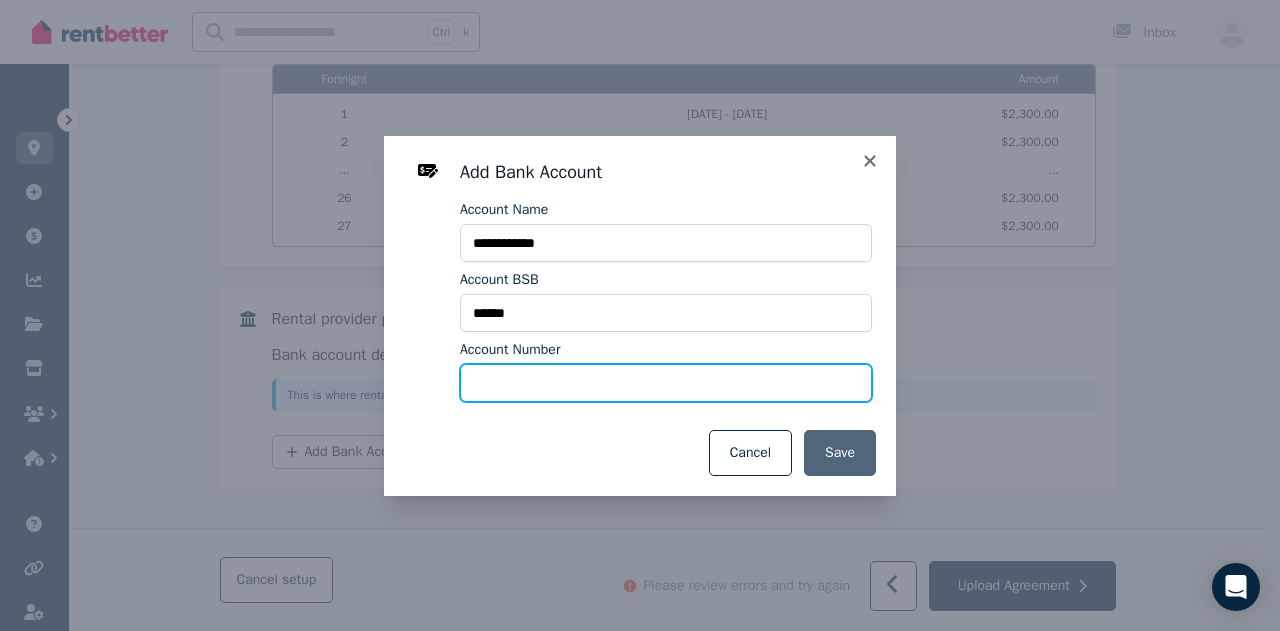 type on "*********" 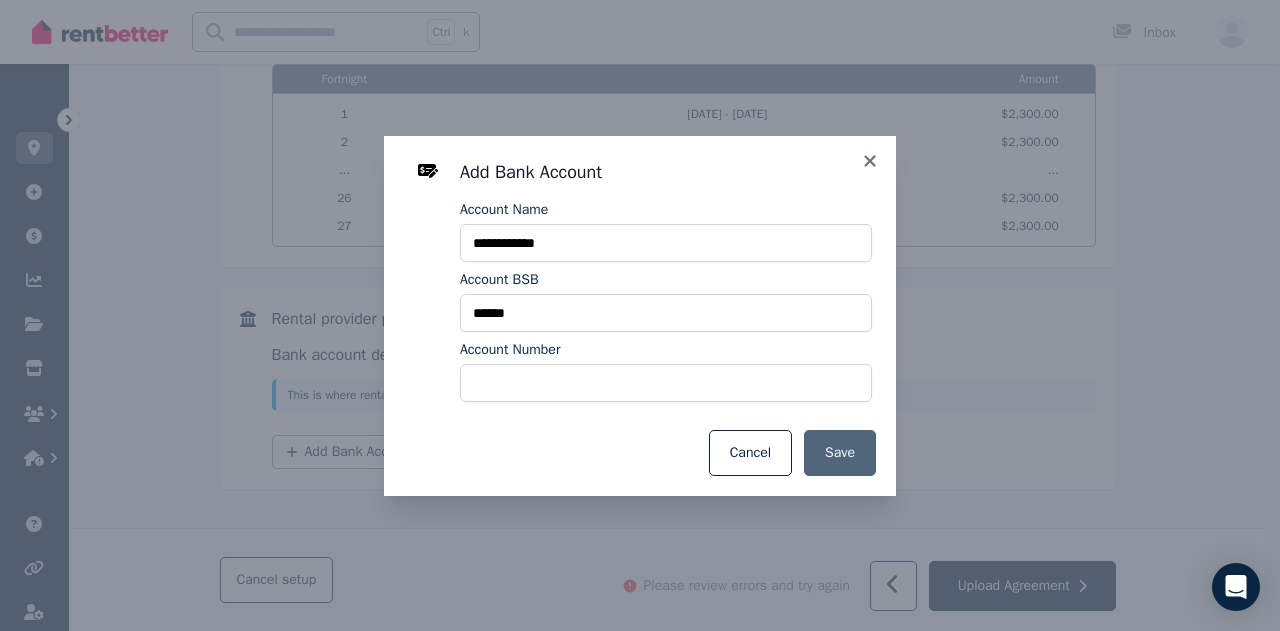 click on "Save" at bounding box center (840, 453) 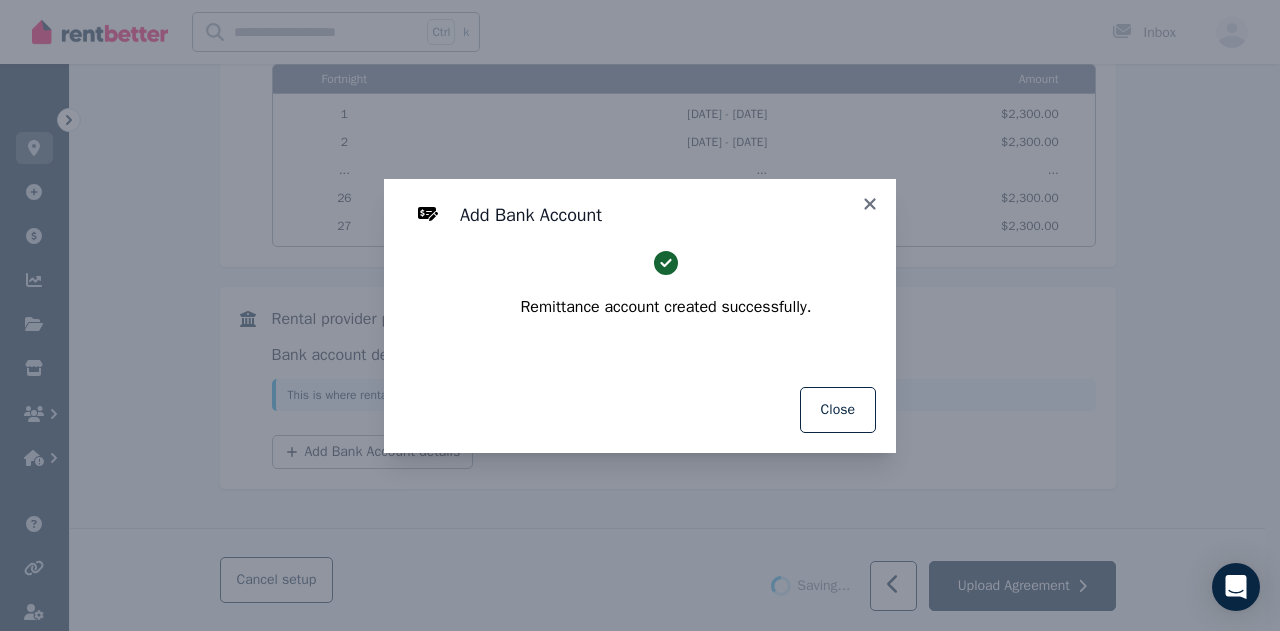 select on "**********" 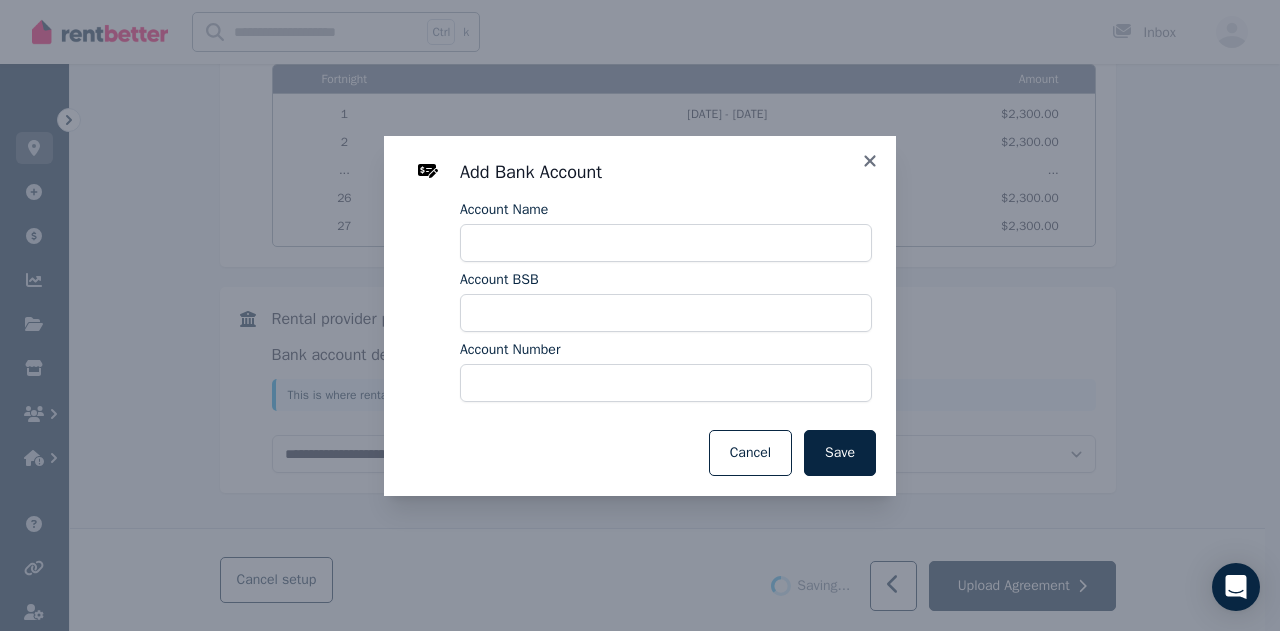 select on "******" 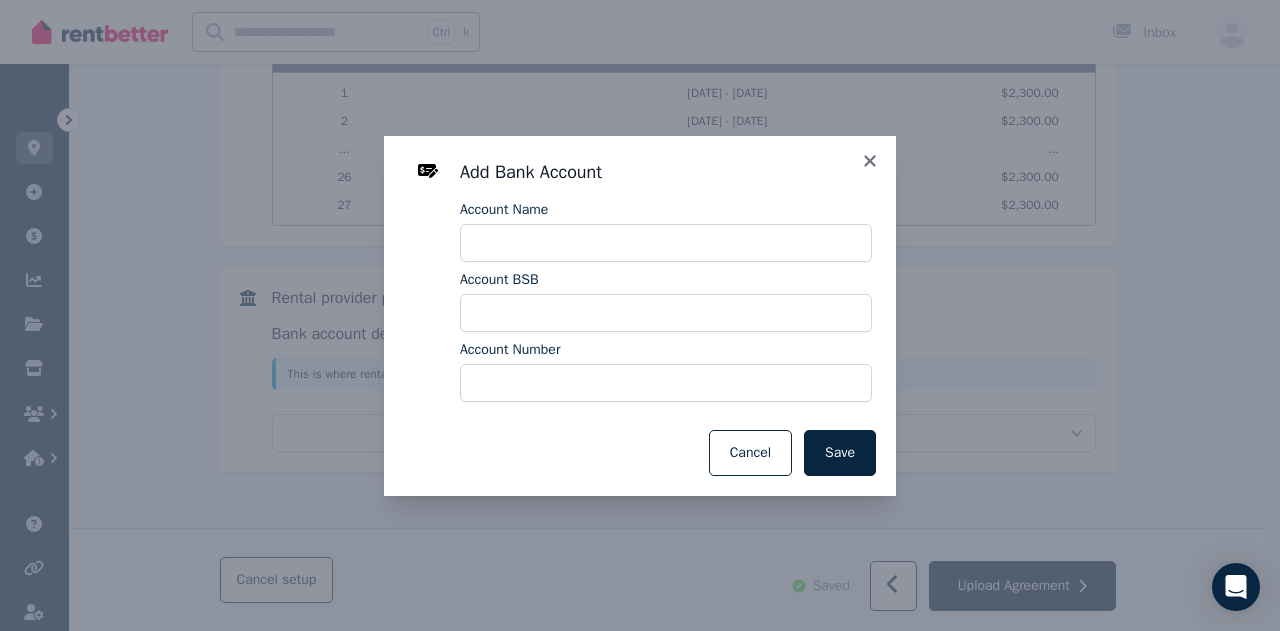 select on "**********" 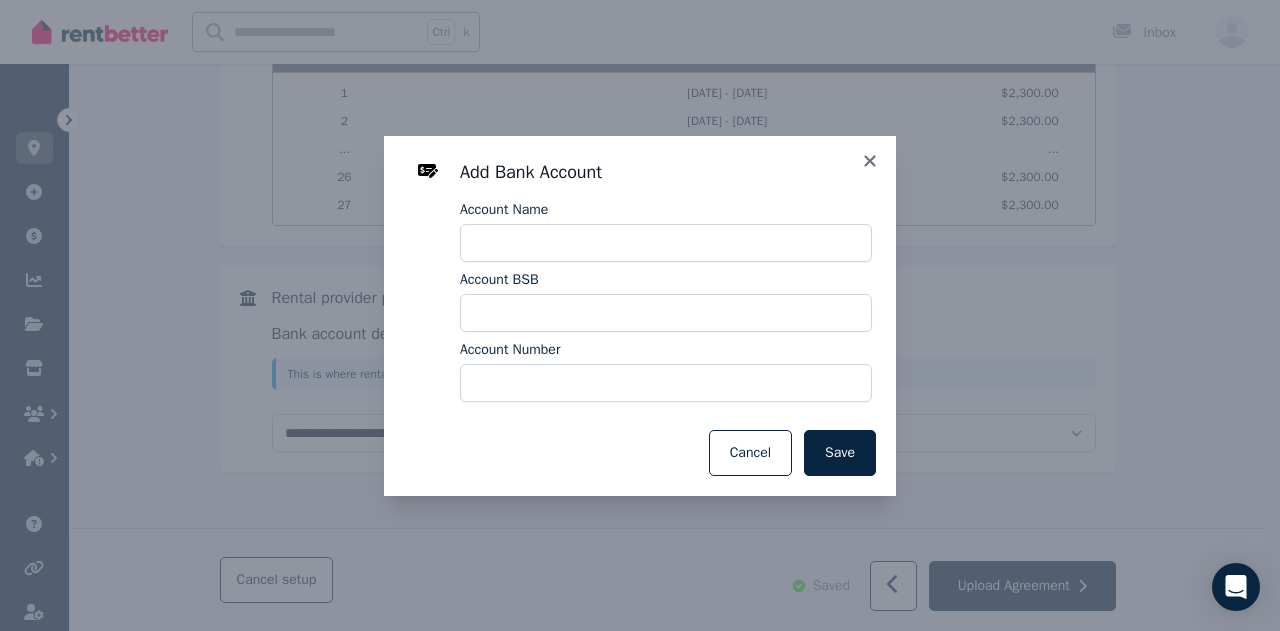 scroll, scrollTop: 1641, scrollLeft: 0, axis: vertical 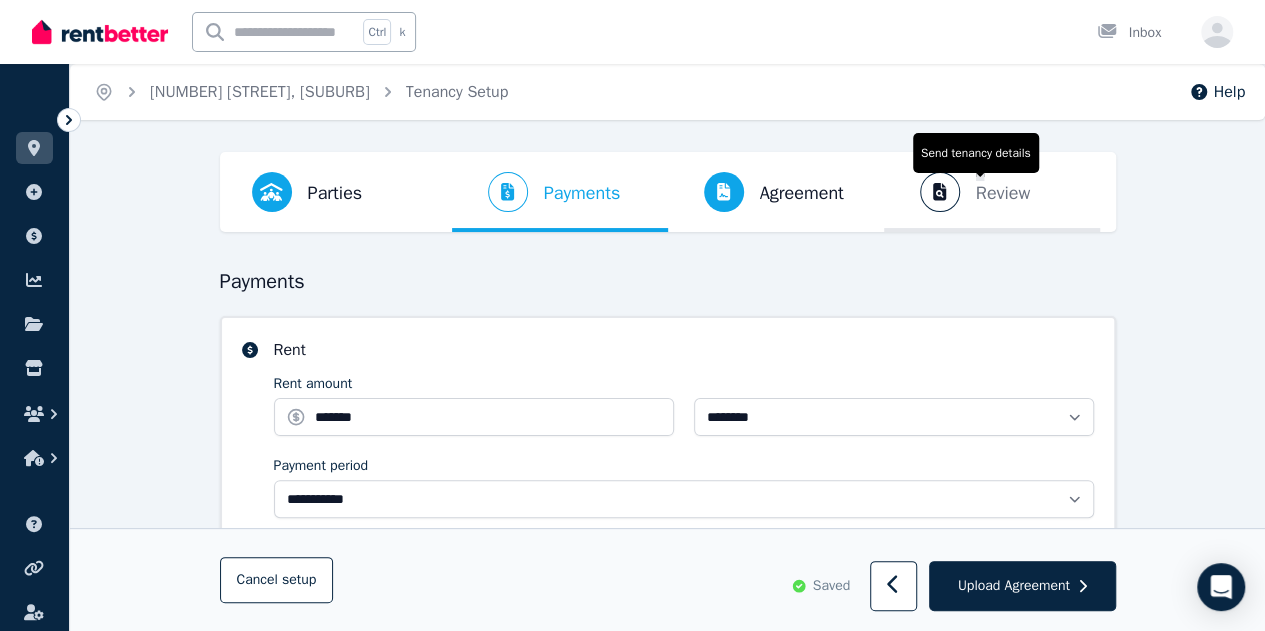 click on "Review" at bounding box center (1003, 193) 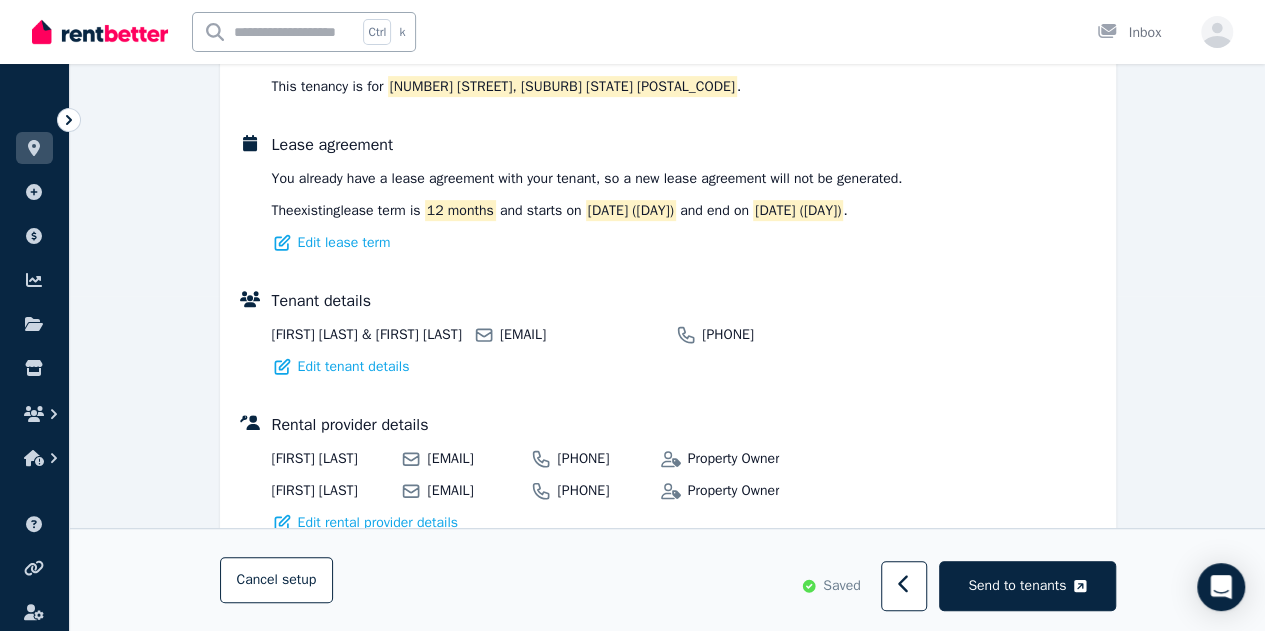 scroll, scrollTop: 330, scrollLeft: 0, axis: vertical 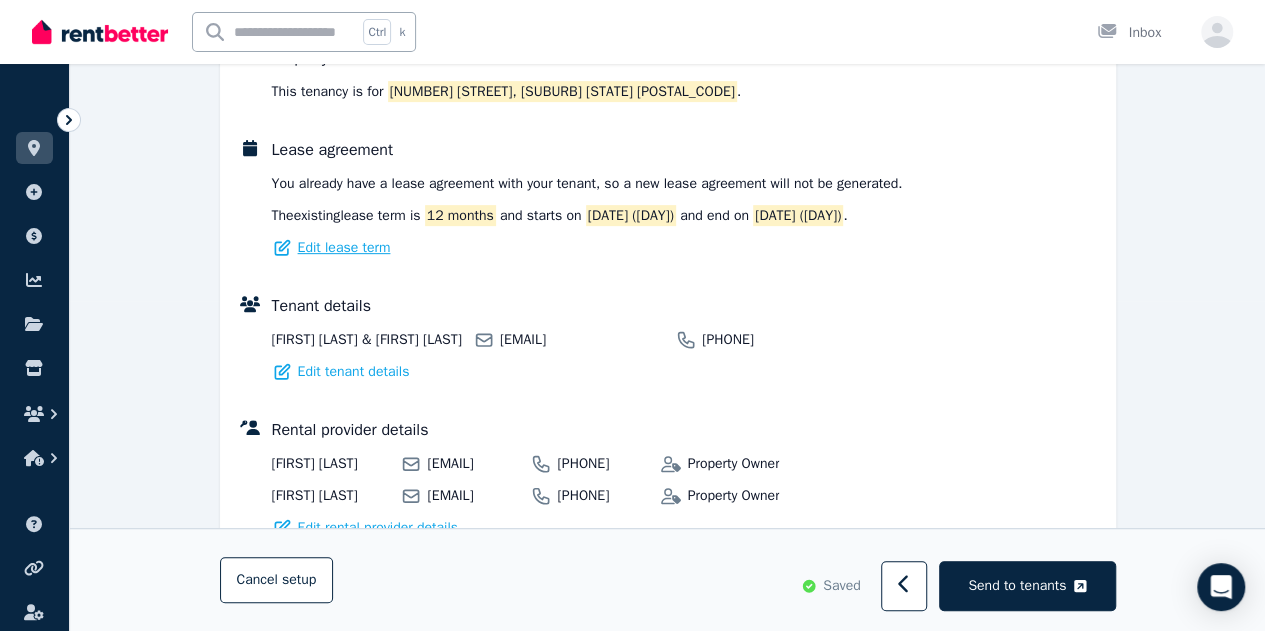 click on "Edit lease term" at bounding box center [344, 248] 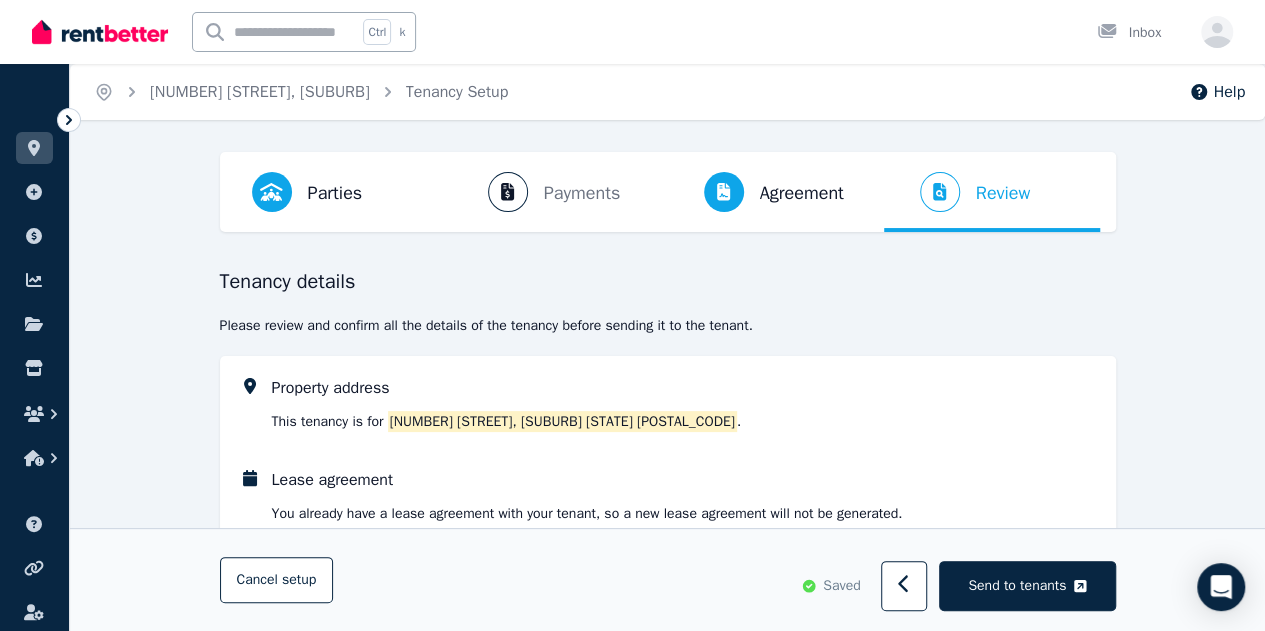 select on "**********" 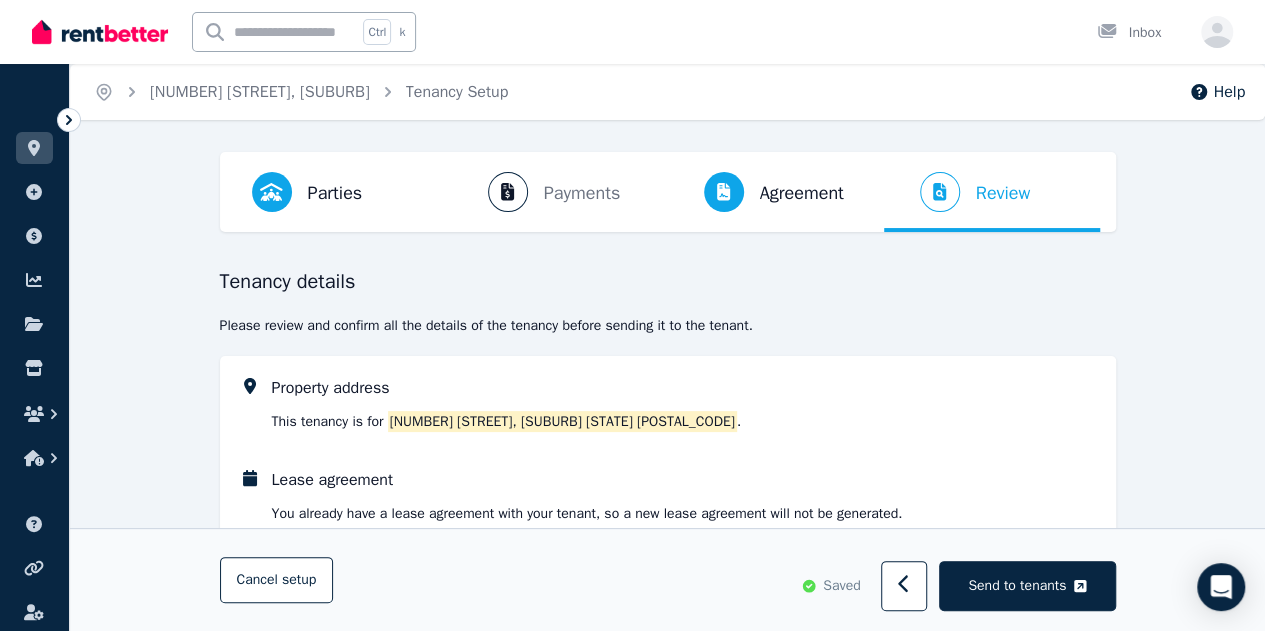 select on "**********" 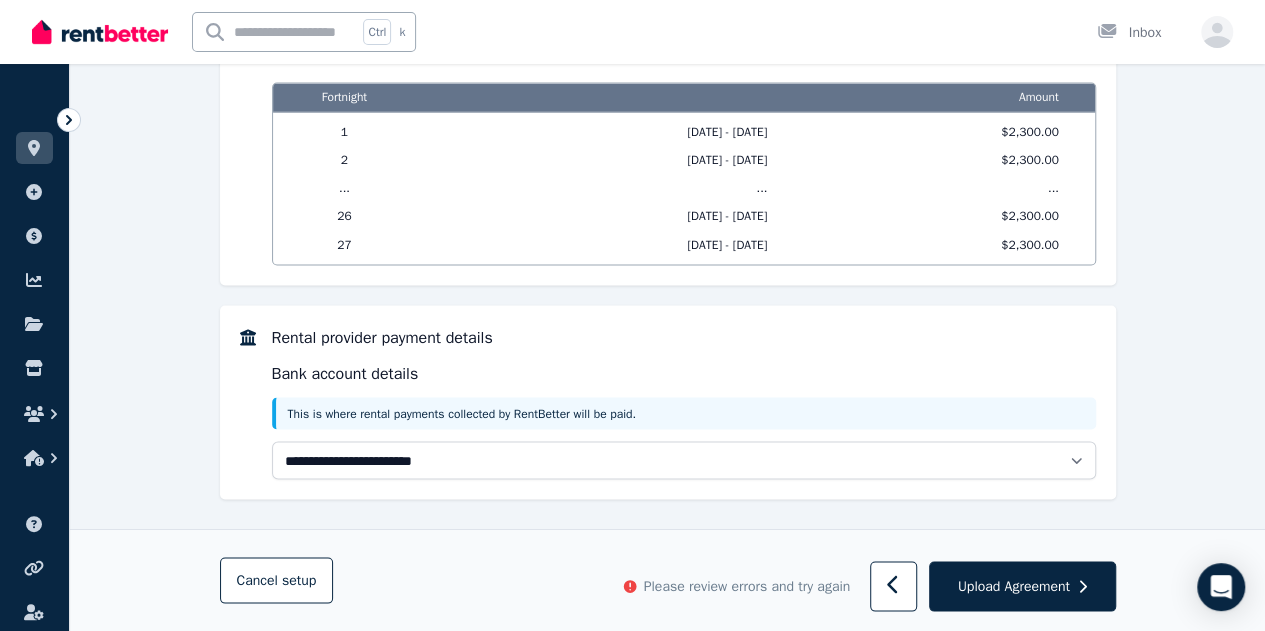 scroll, scrollTop: 1689, scrollLeft: 0, axis: vertical 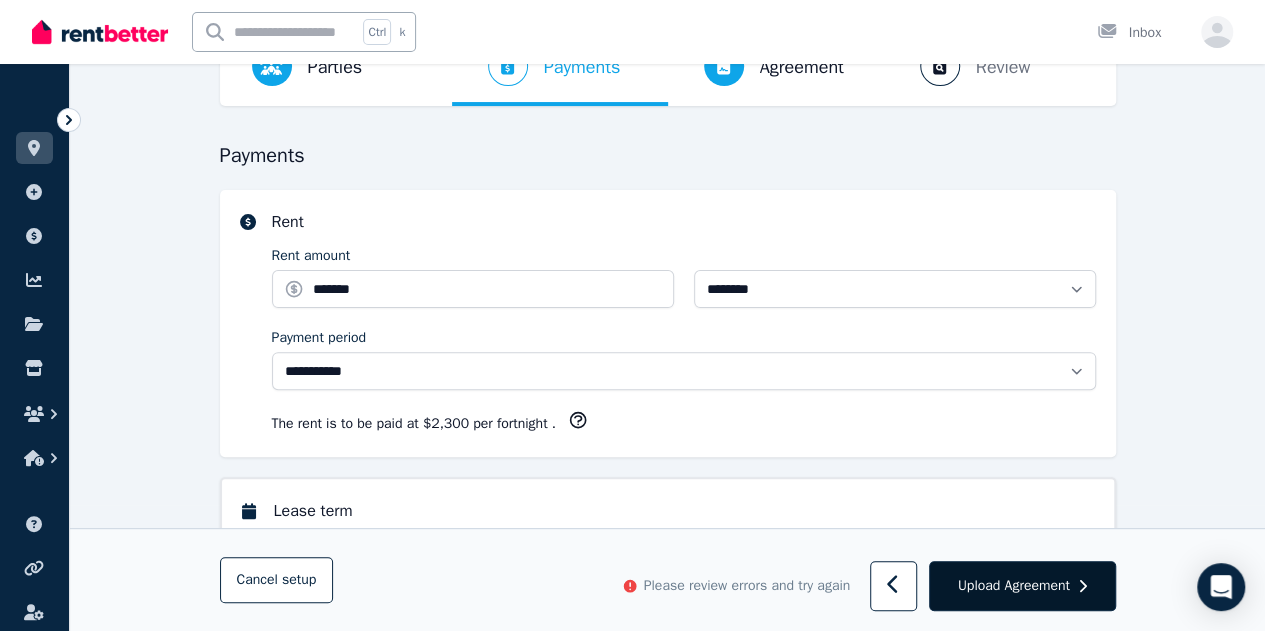 click on "Upload Agreement" at bounding box center (1014, 586) 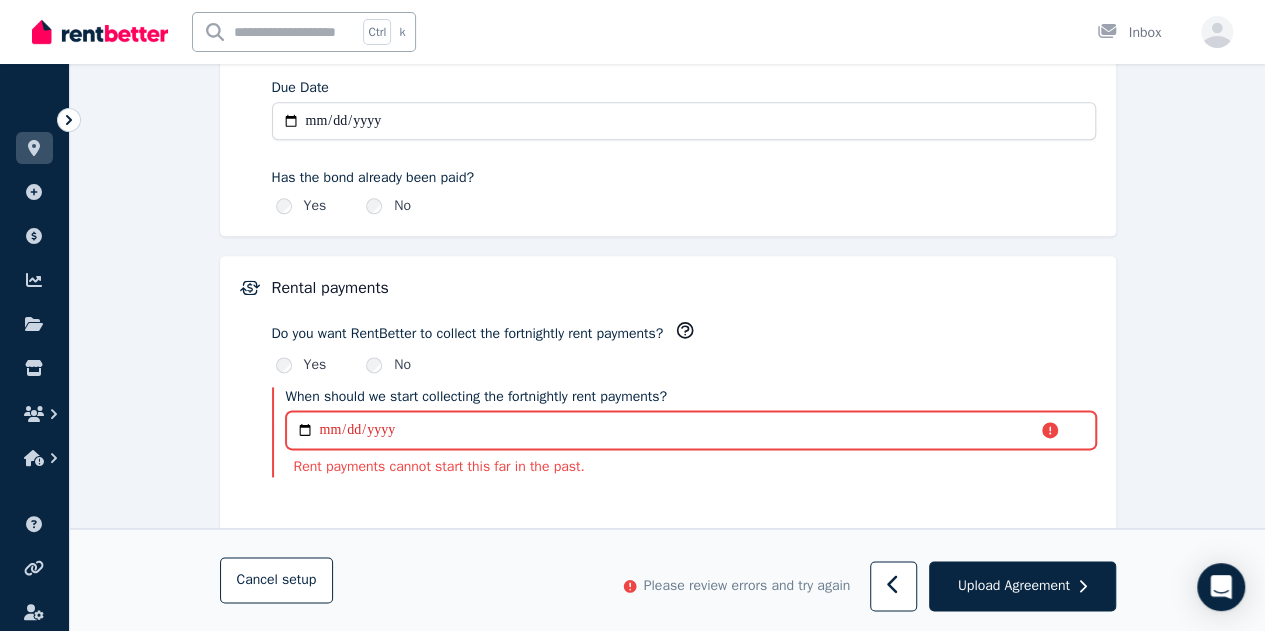 scroll, scrollTop: 1147, scrollLeft: 0, axis: vertical 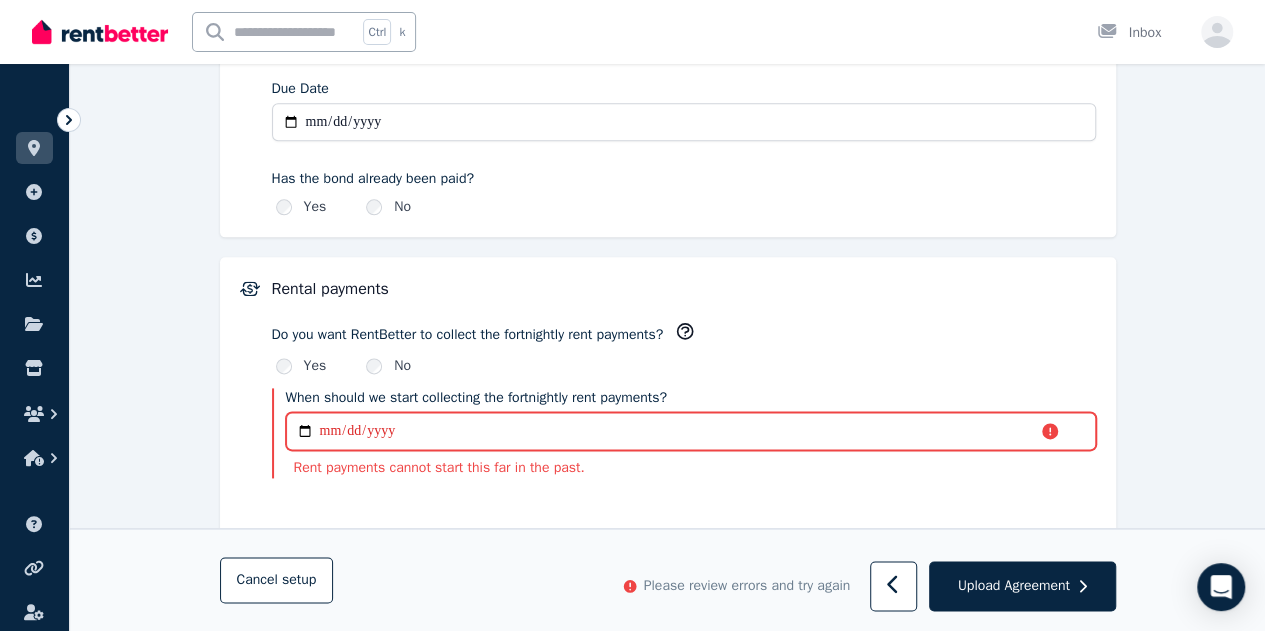 click on "**********" at bounding box center [691, 431] 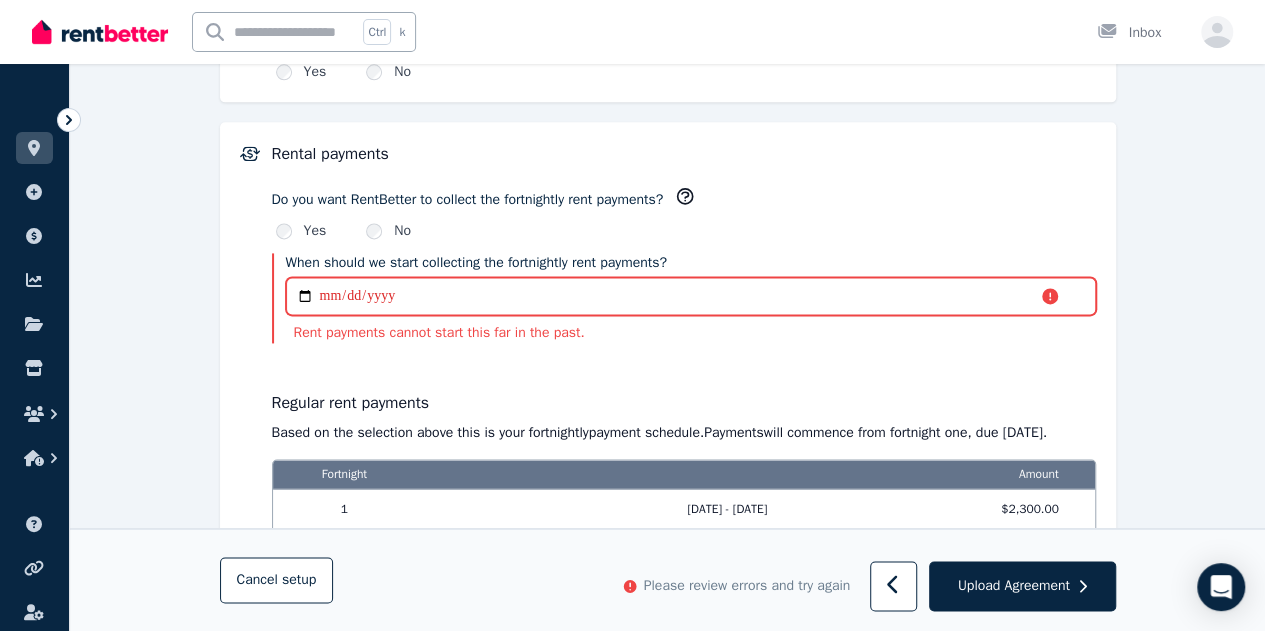 scroll, scrollTop: 1286, scrollLeft: 0, axis: vertical 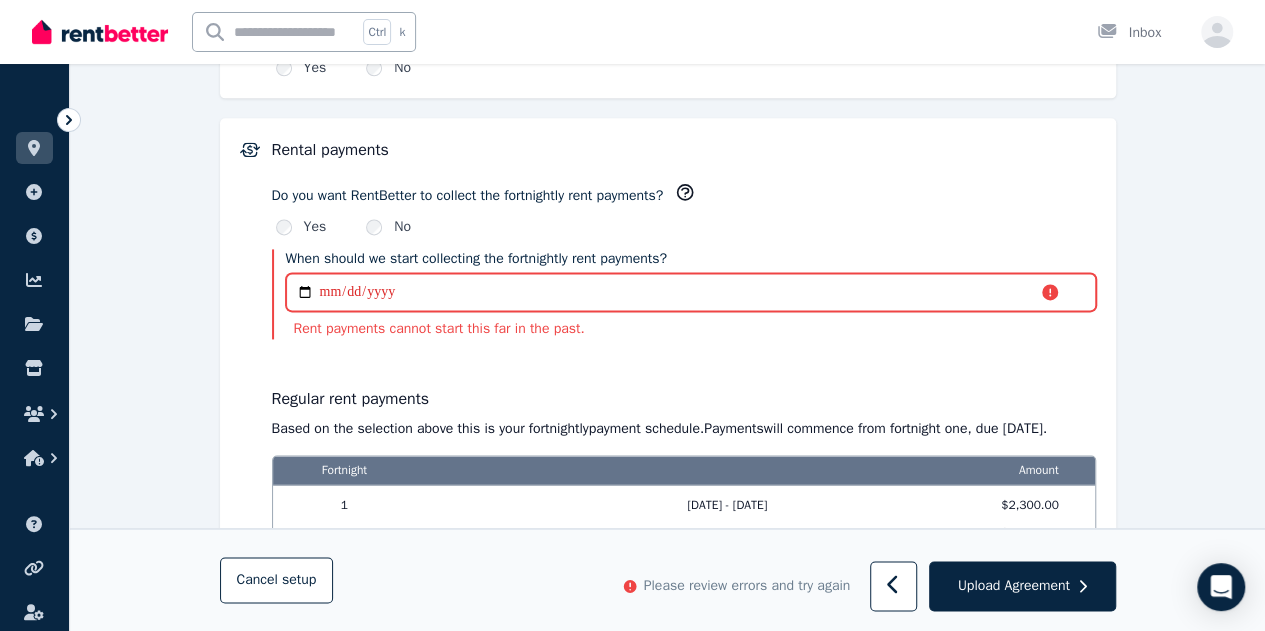 click on "**********" at bounding box center (691, 292) 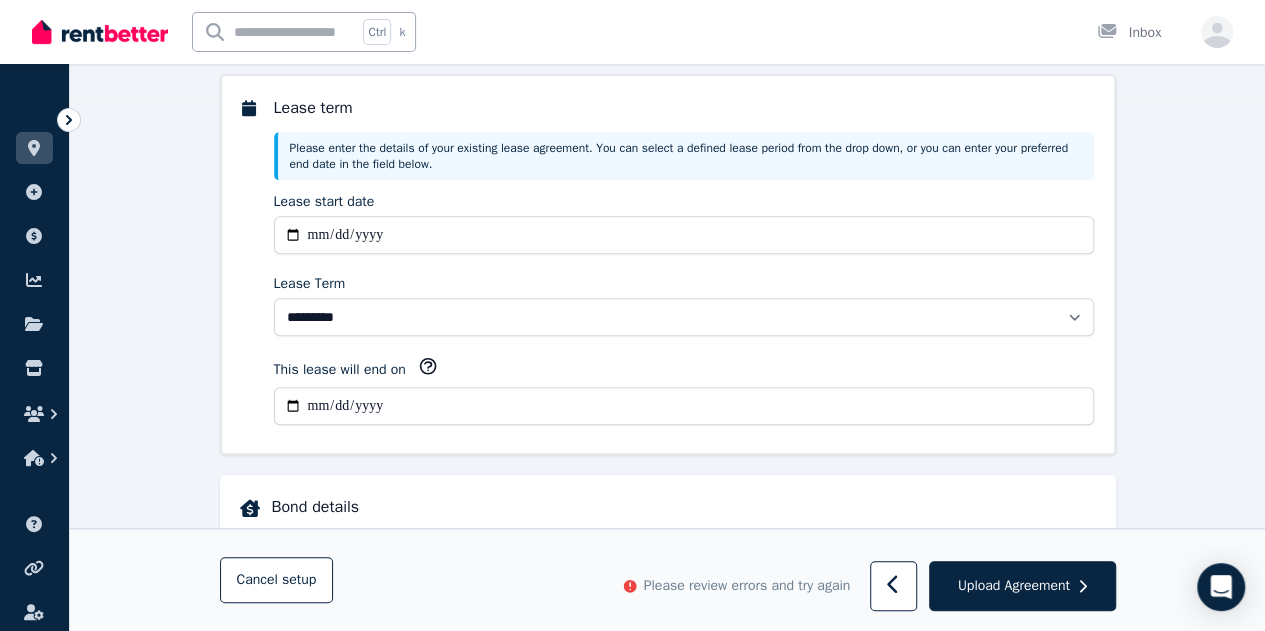 scroll, scrollTop: 525, scrollLeft: 0, axis: vertical 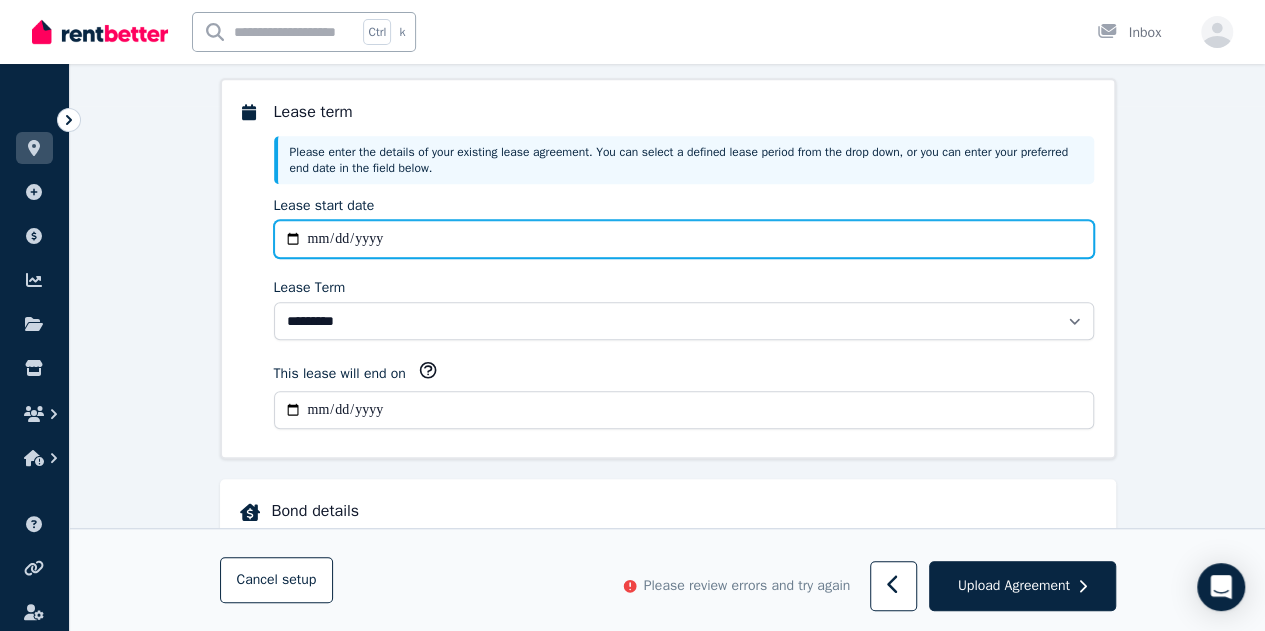 click on "**********" at bounding box center [684, 239] 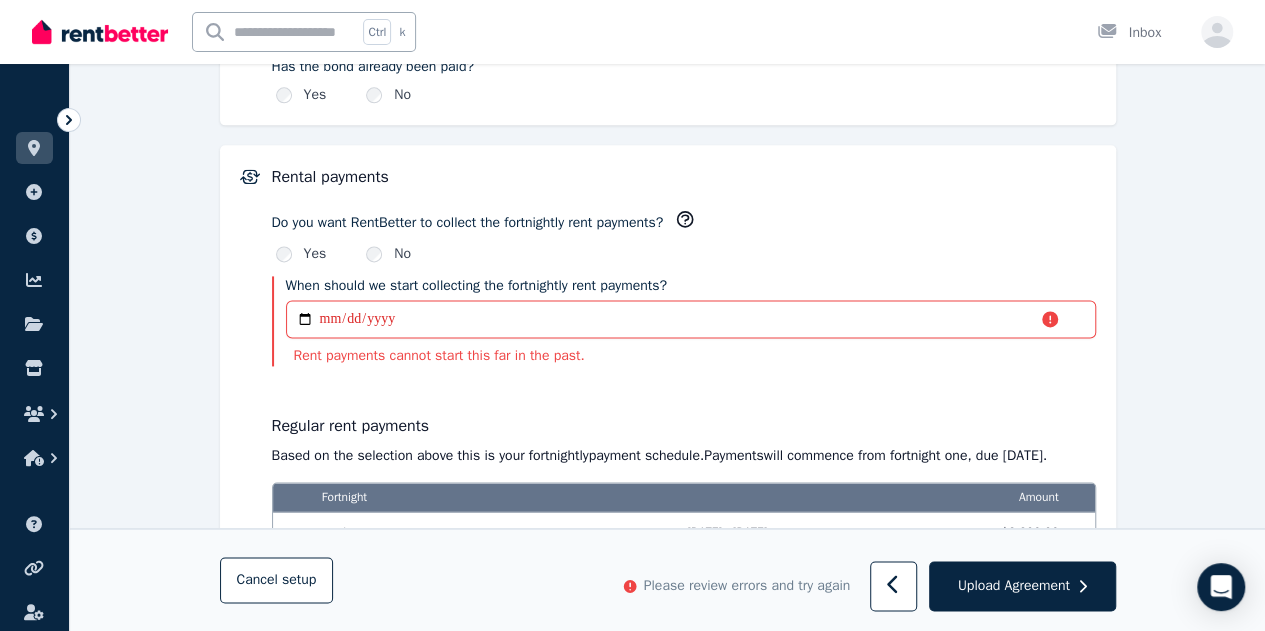 scroll, scrollTop: 1260, scrollLeft: 0, axis: vertical 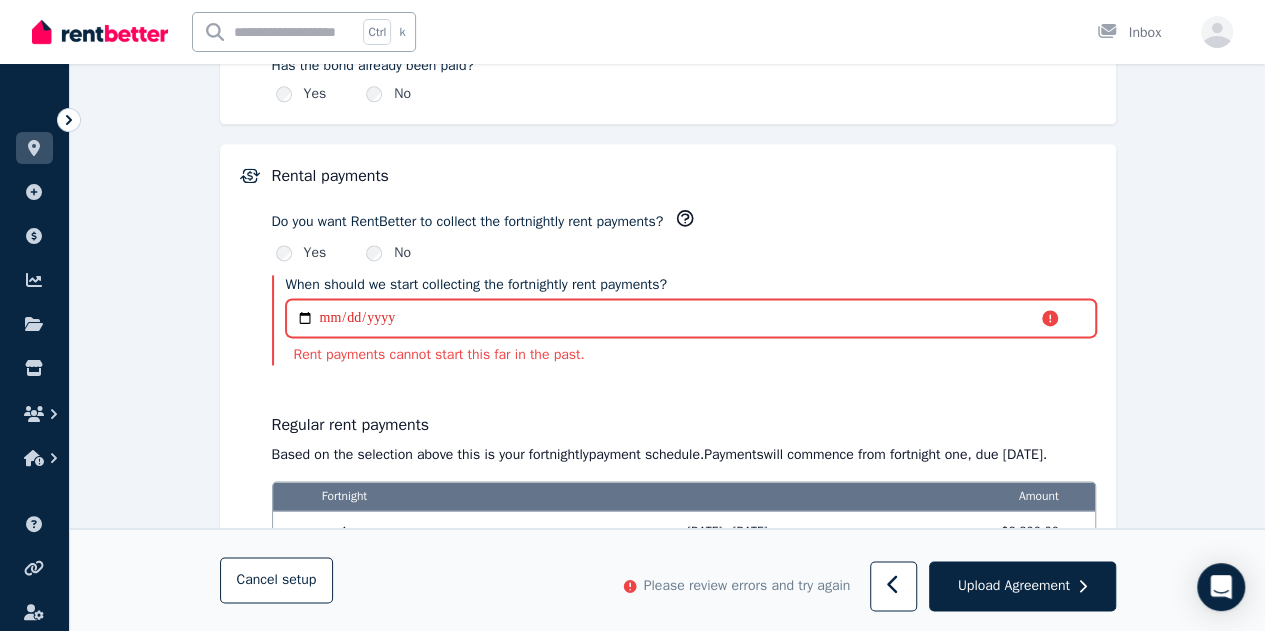 click on "**********" at bounding box center (691, 318) 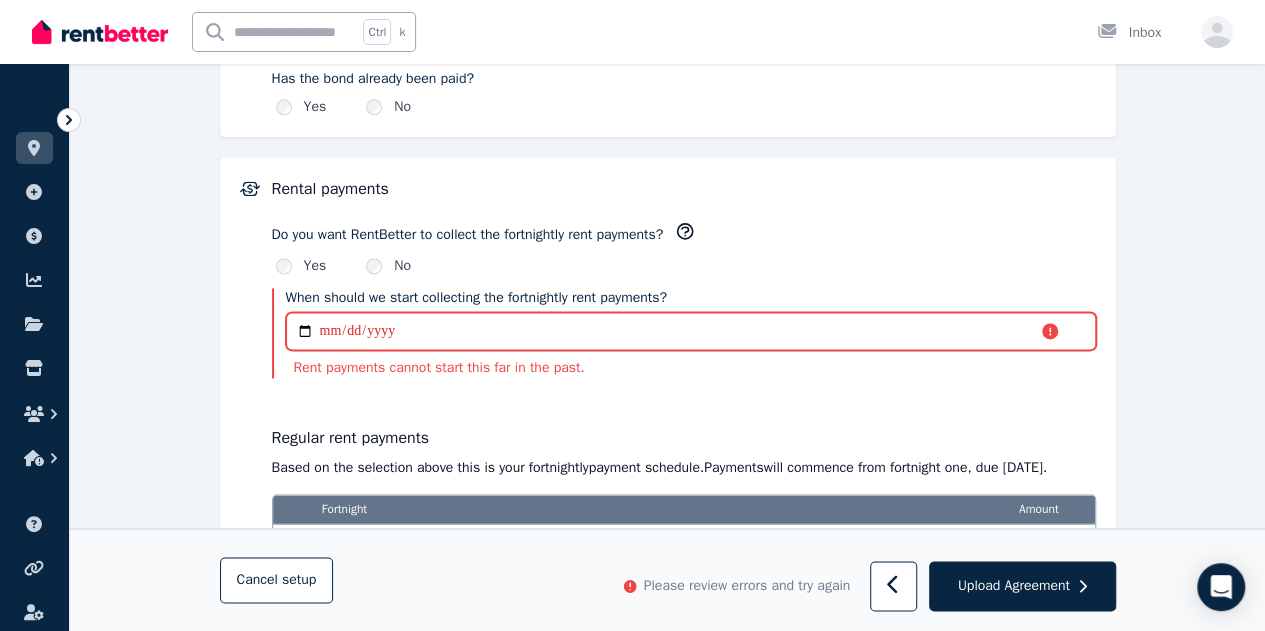 scroll, scrollTop: 1246, scrollLeft: 0, axis: vertical 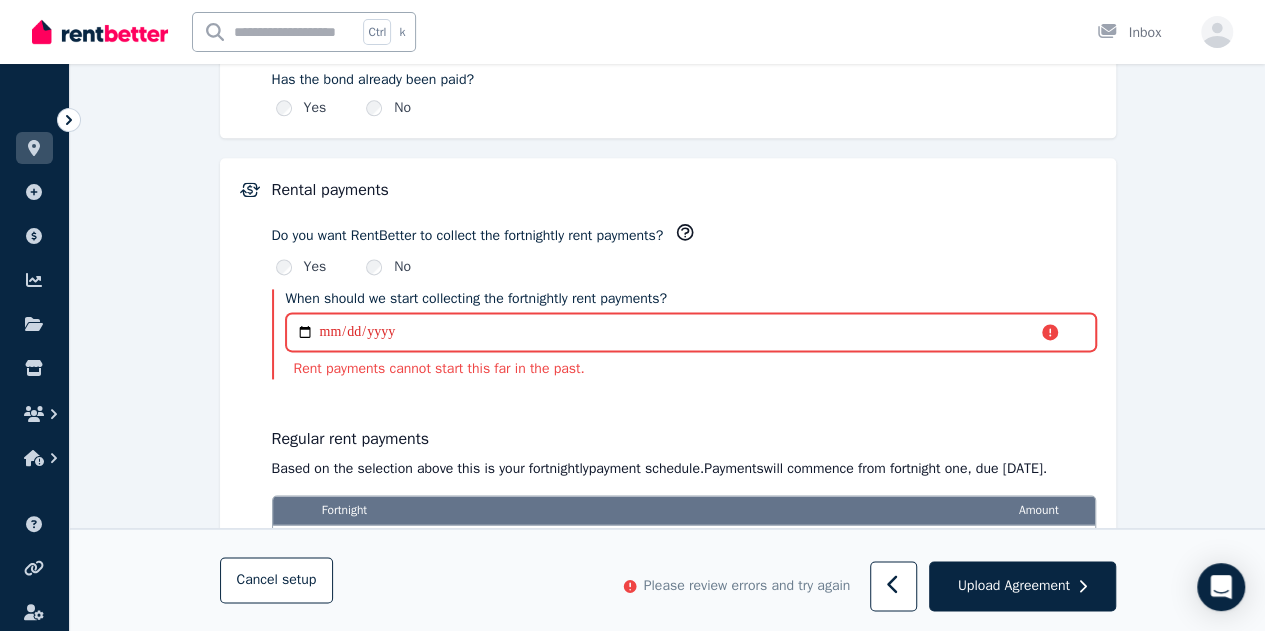 click on "**********" at bounding box center [691, 332] 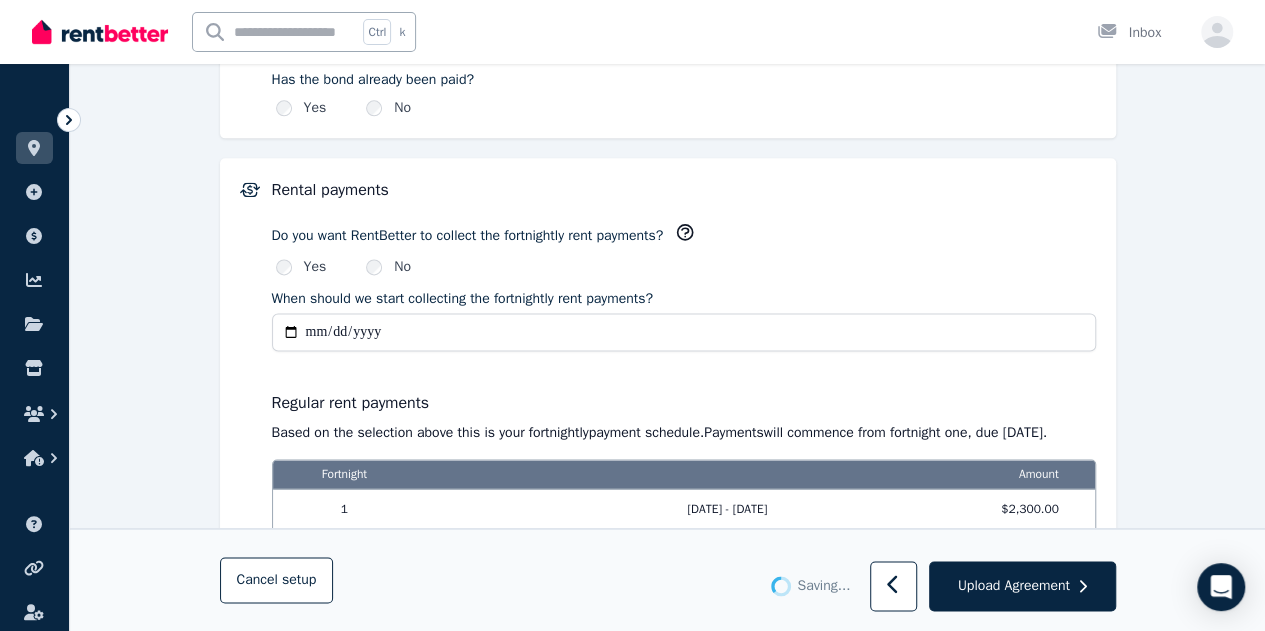 scroll, scrollTop: 1252, scrollLeft: 0, axis: vertical 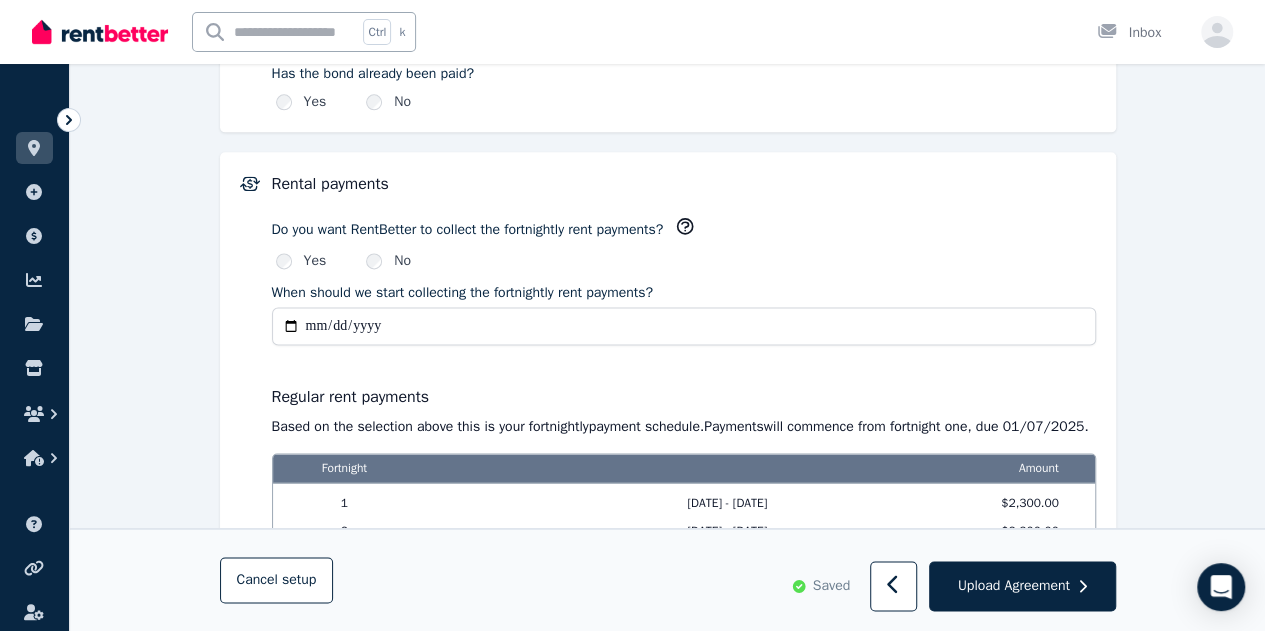 type on "**********" 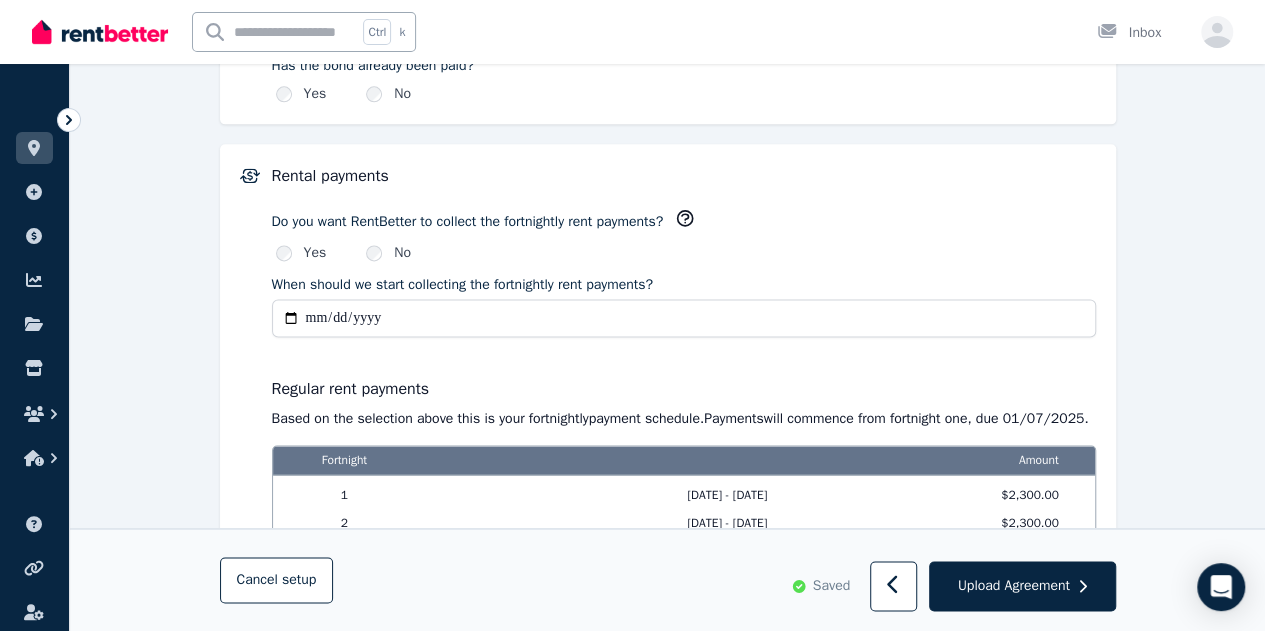 scroll, scrollTop: 1257, scrollLeft: 0, axis: vertical 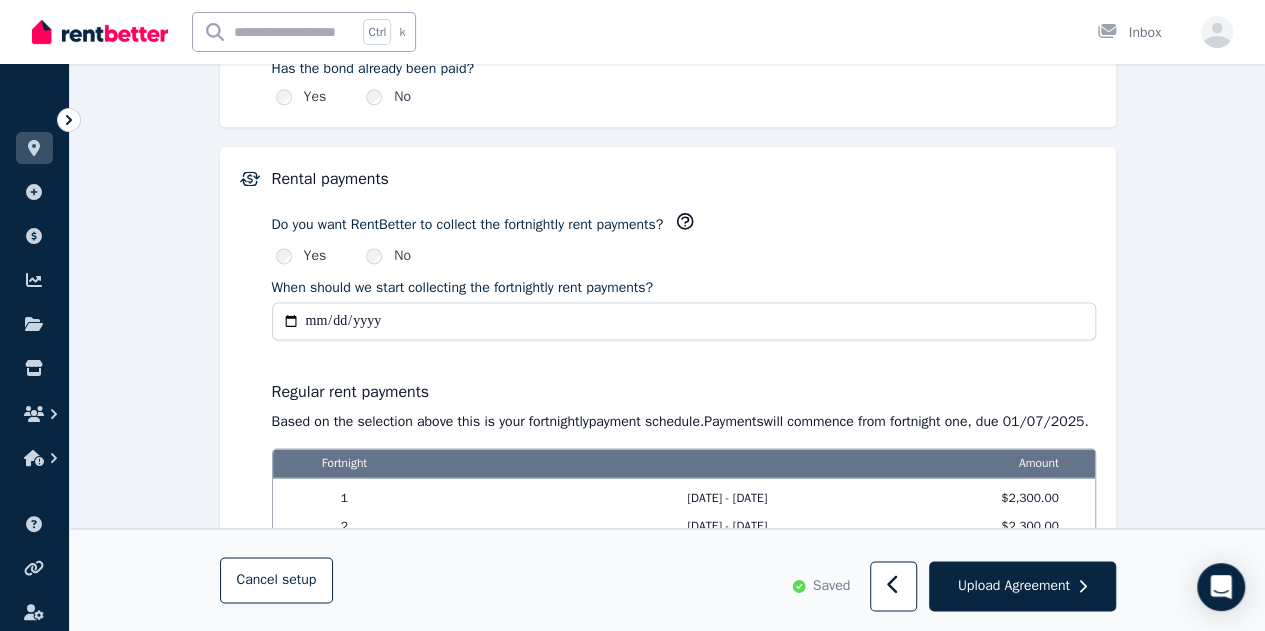 click on "**********" at bounding box center [684, 321] 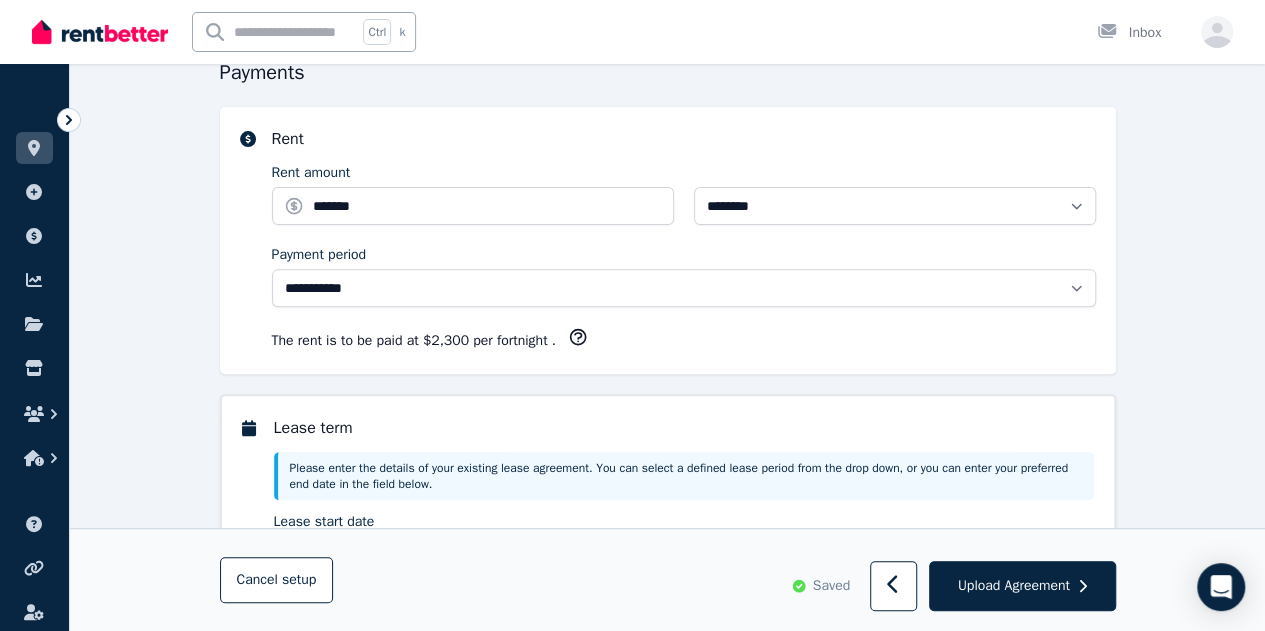 scroll, scrollTop: 0, scrollLeft: 0, axis: both 